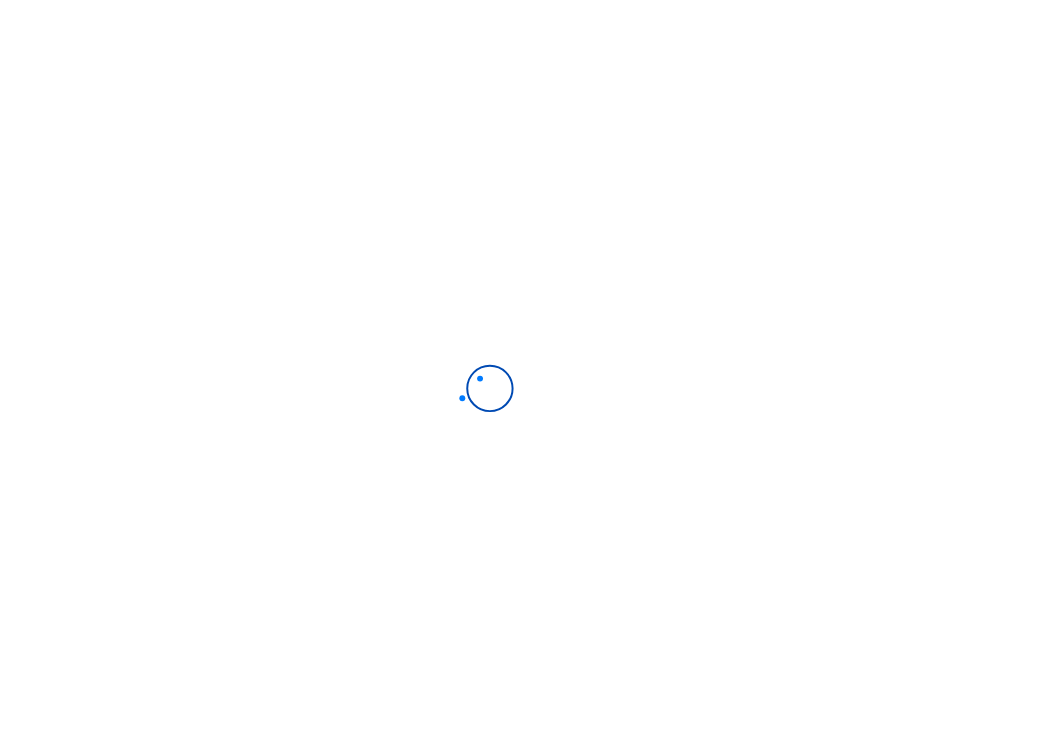 scroll, scrollTop: 0, scrollLeft: 0, axis: both 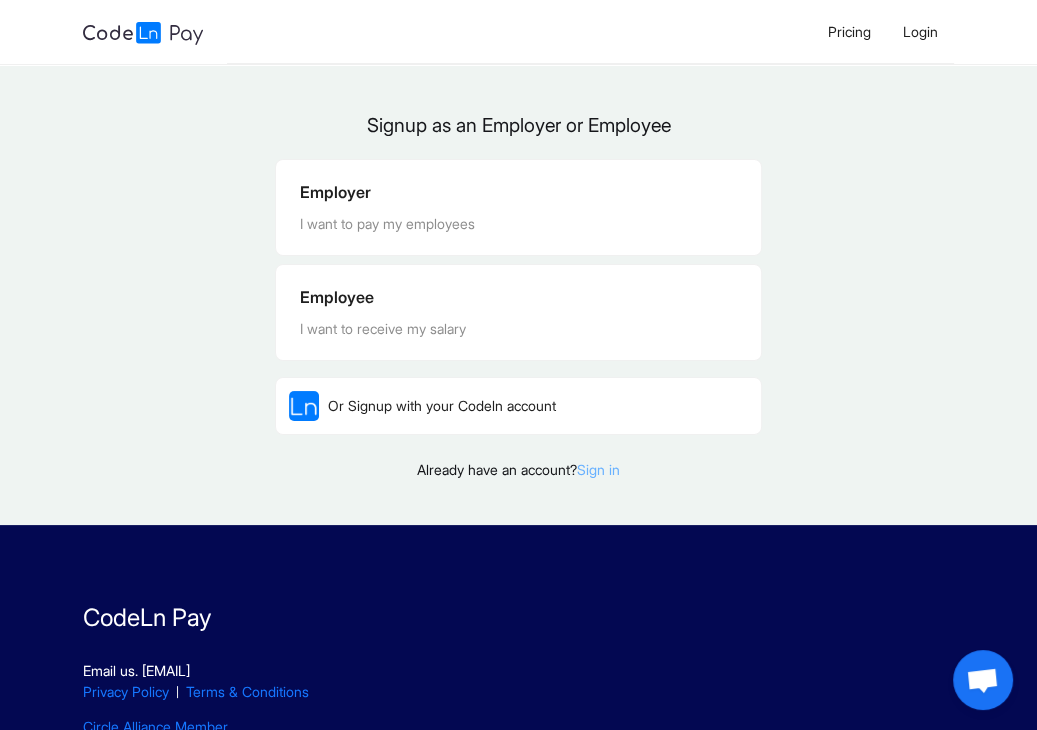 click on "Sign in" at bounding box center [598, 469] 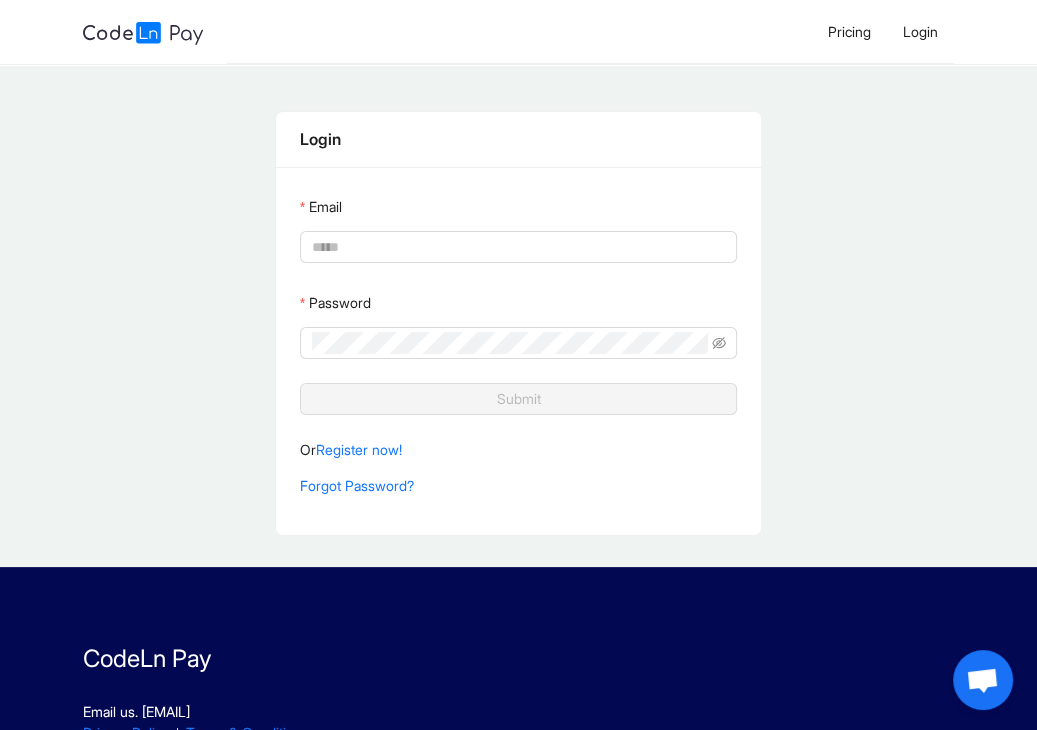 type on "**********" 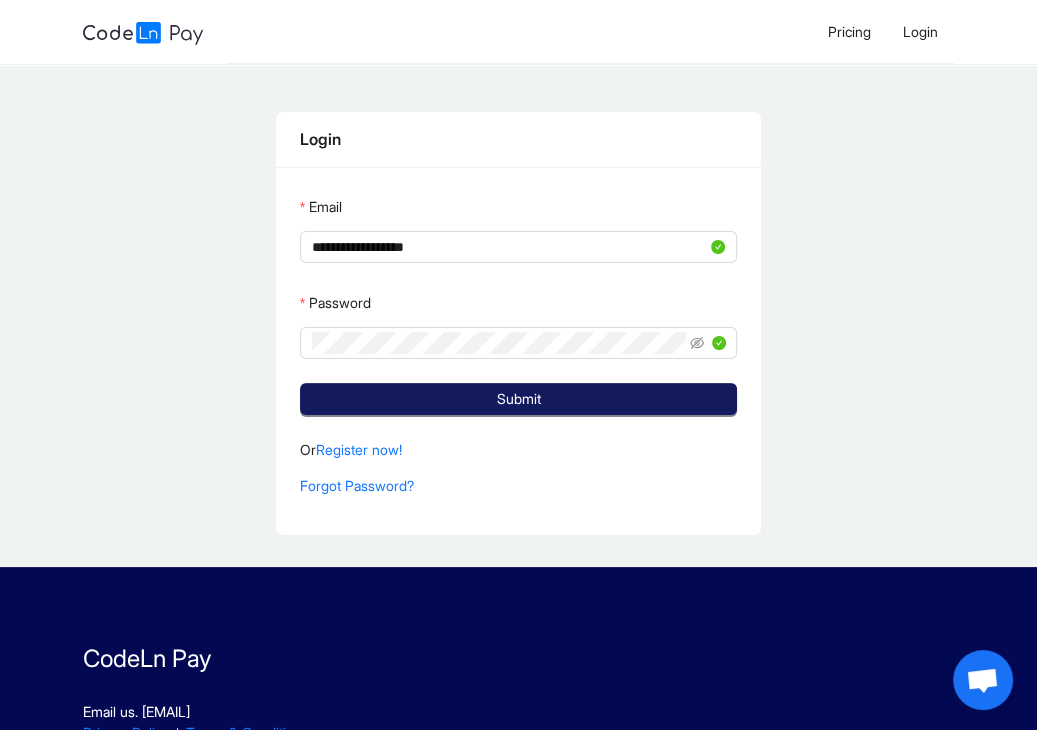click on "Submit" 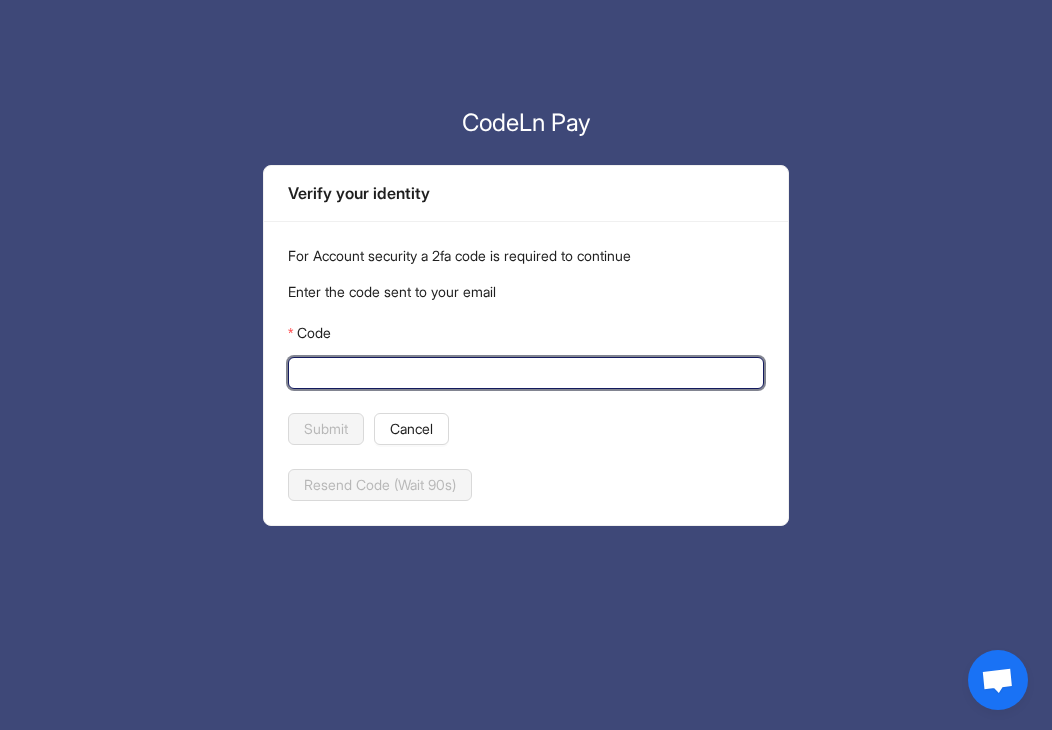 click on "Code" at bounding box center (524, 373) 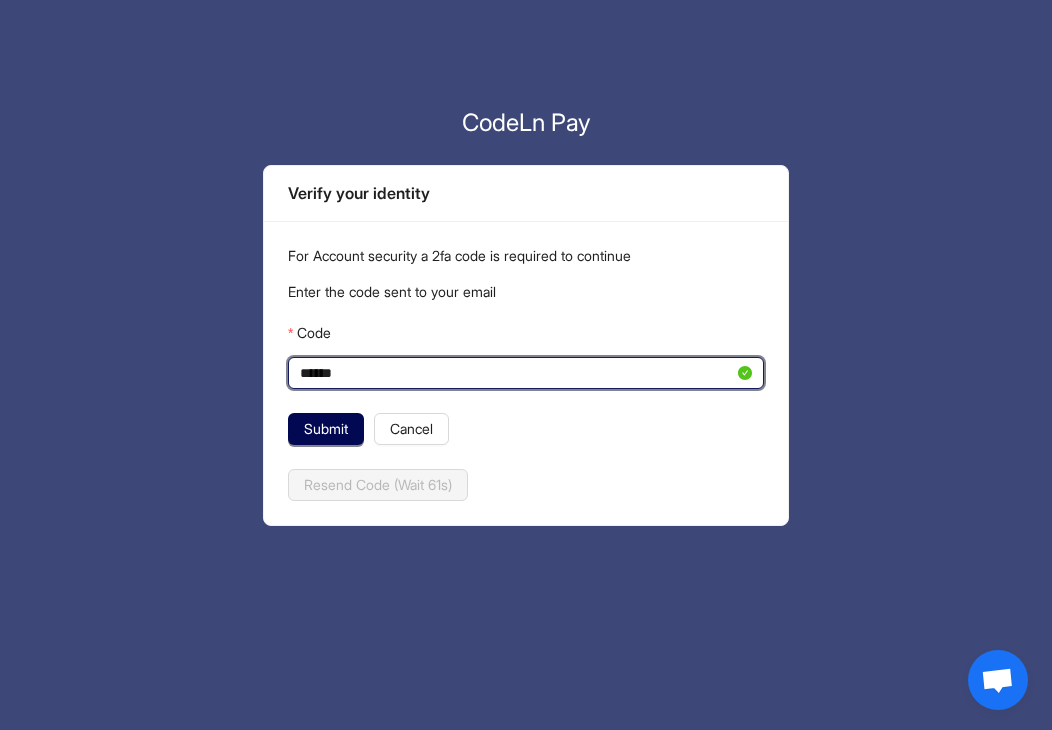 type on "******" 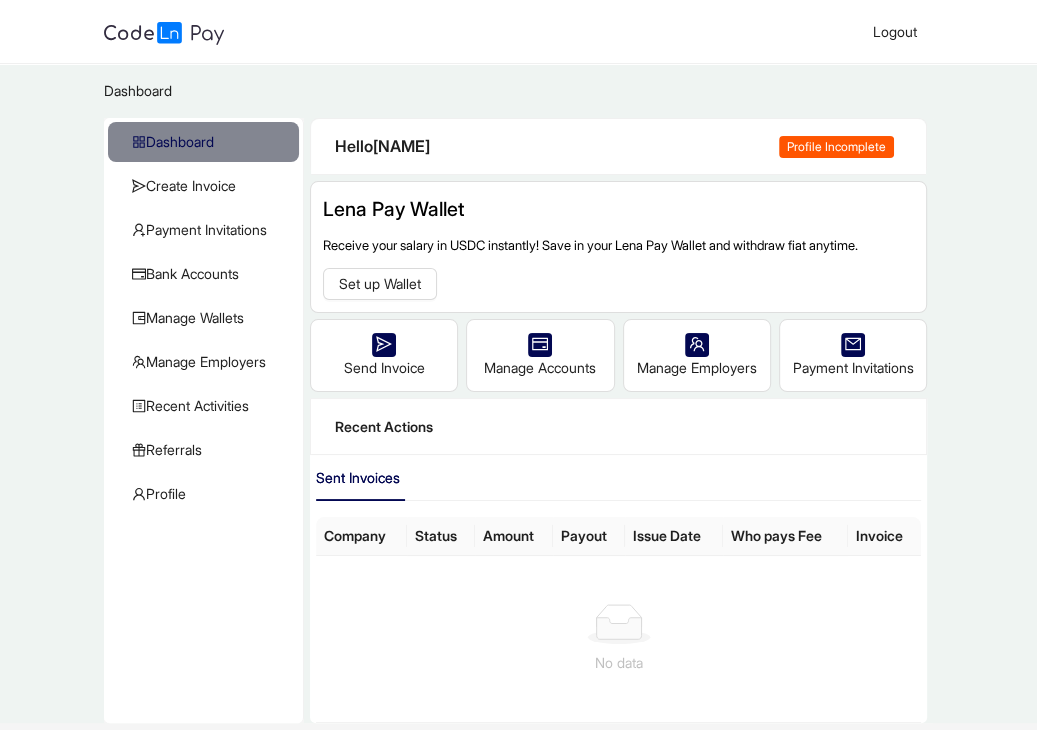 click on "Dashboard /  Dashboard   Create Invoice   Payment Invitations   Bank Accounts   Manage Wallets   Manage Employers   Recent Activities   KYC   Referrals   Profile   Hello  Alexander  Profile Incomplete  Lena Pay Wallet   Receive your salary in USDC instantly! Save in your Lena Pay Wallet and withdraw fiat anytime.  Set up Wallet  Send Invoice   Manage Accounts   Manage Employers   Payment Invitations  Recent Actions Sent Invoices Company Status Amount Payout Issue Date Who pays Fee  Invoice               No data" at bounding box center [518, 393] 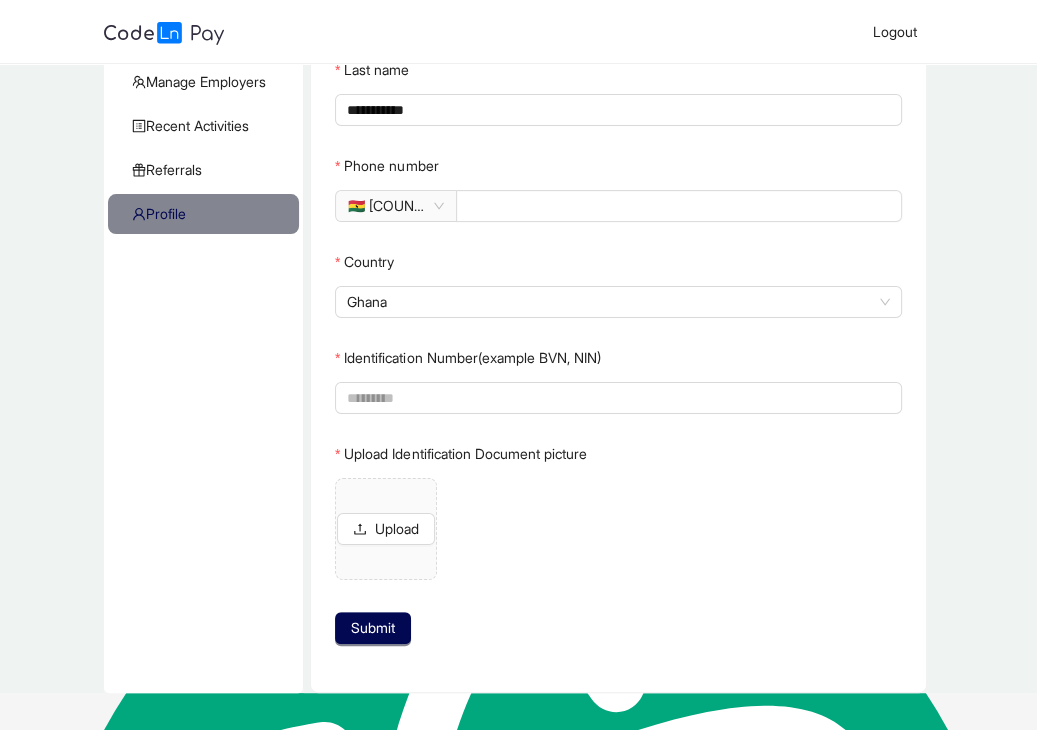 scroll, scrollTop: 311, scrollLeft: 0, axis: vertical 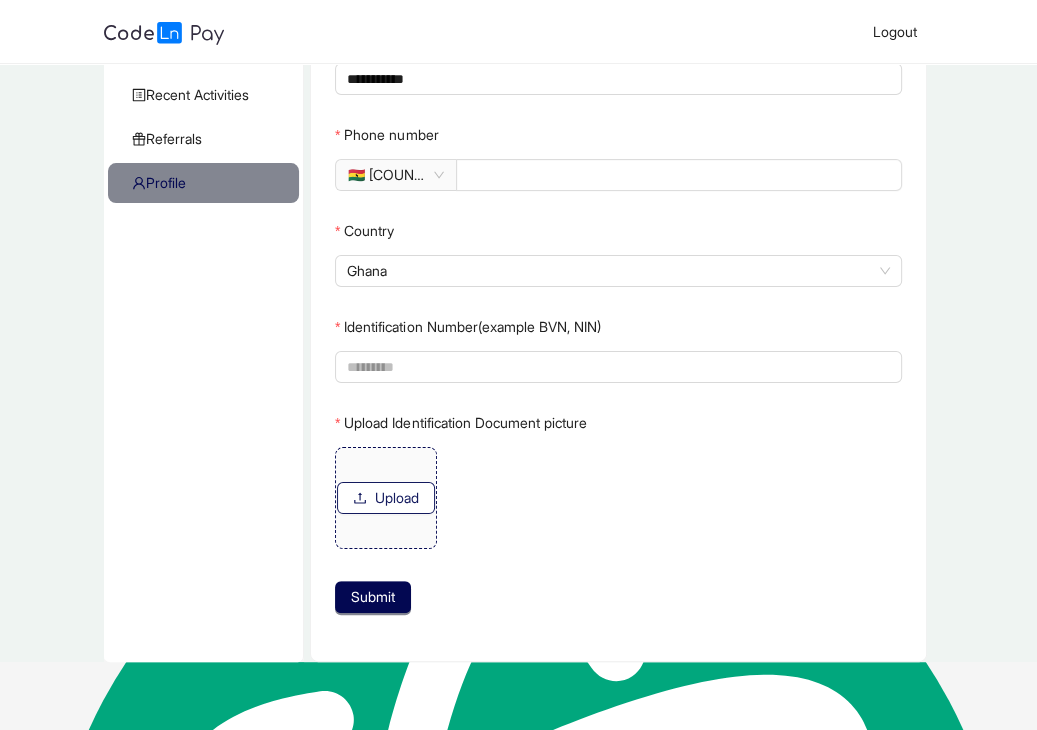 click on "Upload" 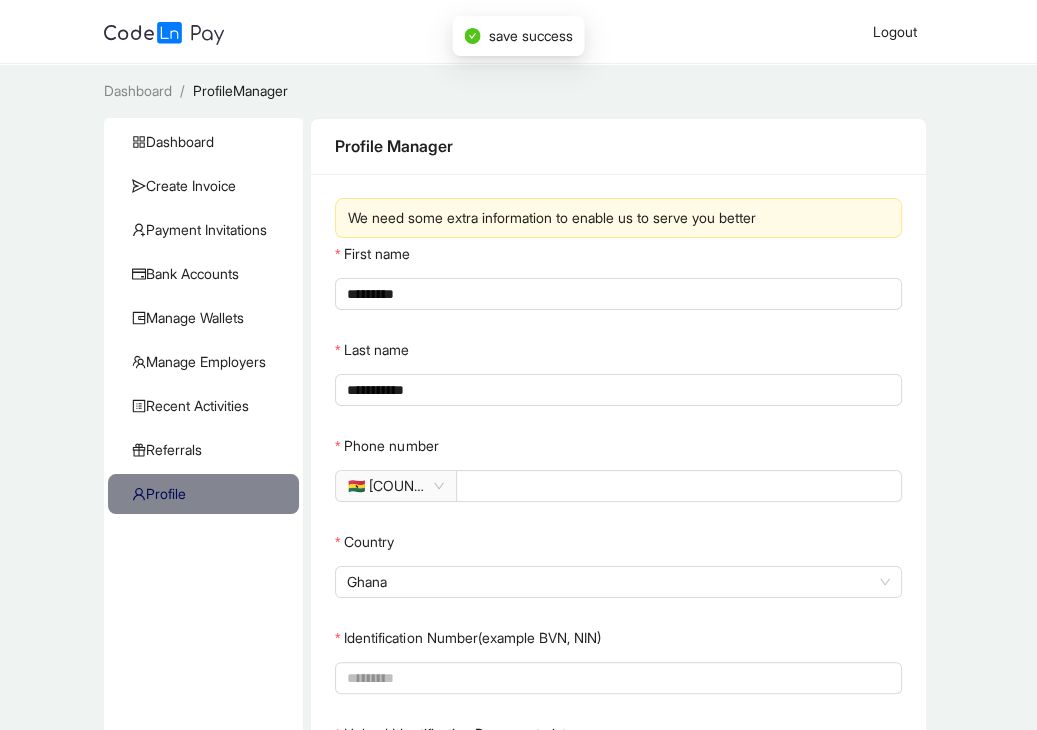scroll, scrollTop: 311, scrollLeft: 0, axis: vertical 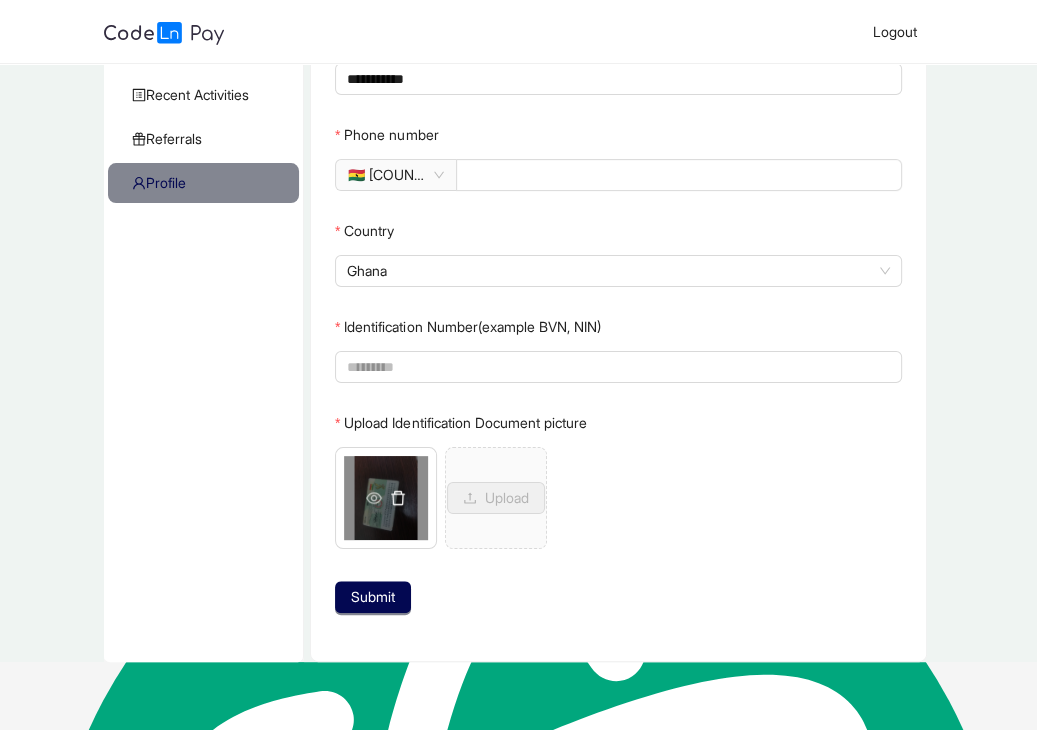 click 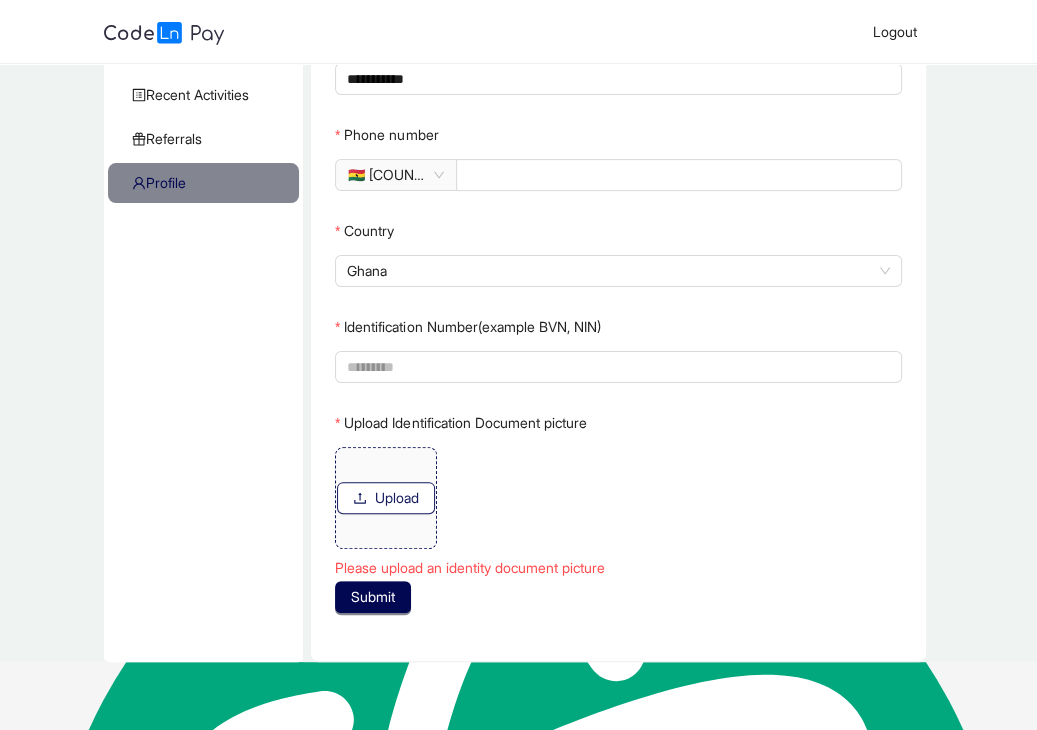 click on "Upload" 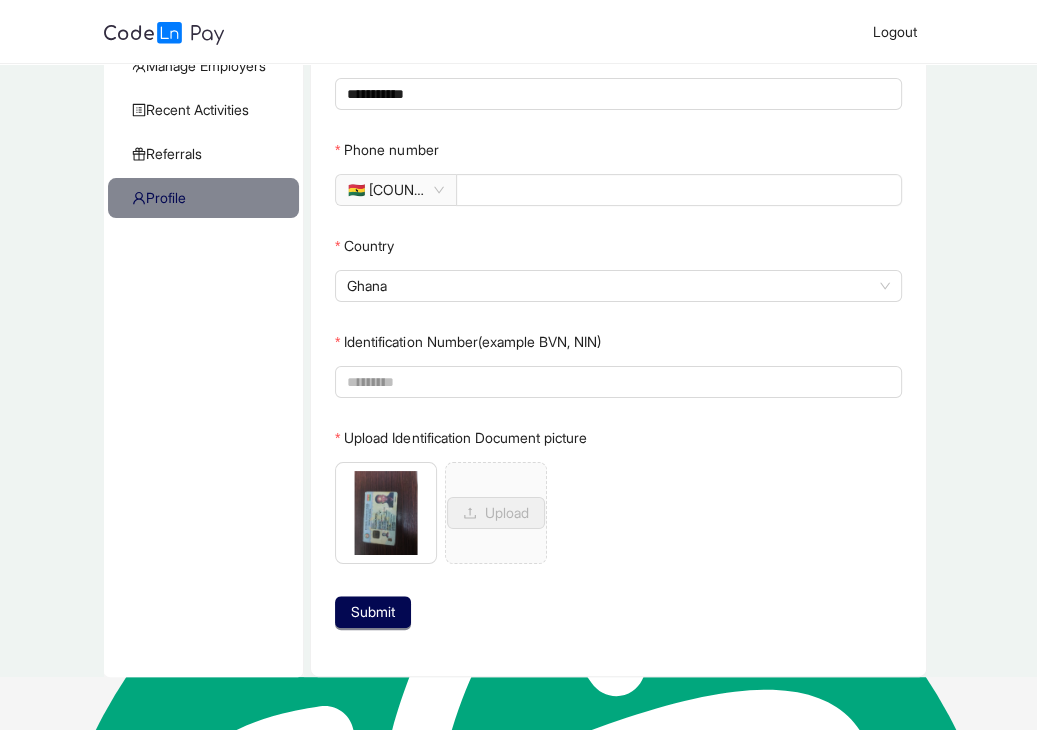 scroll, scrollTop: 311, scrollLeft: 0, axis: vertical 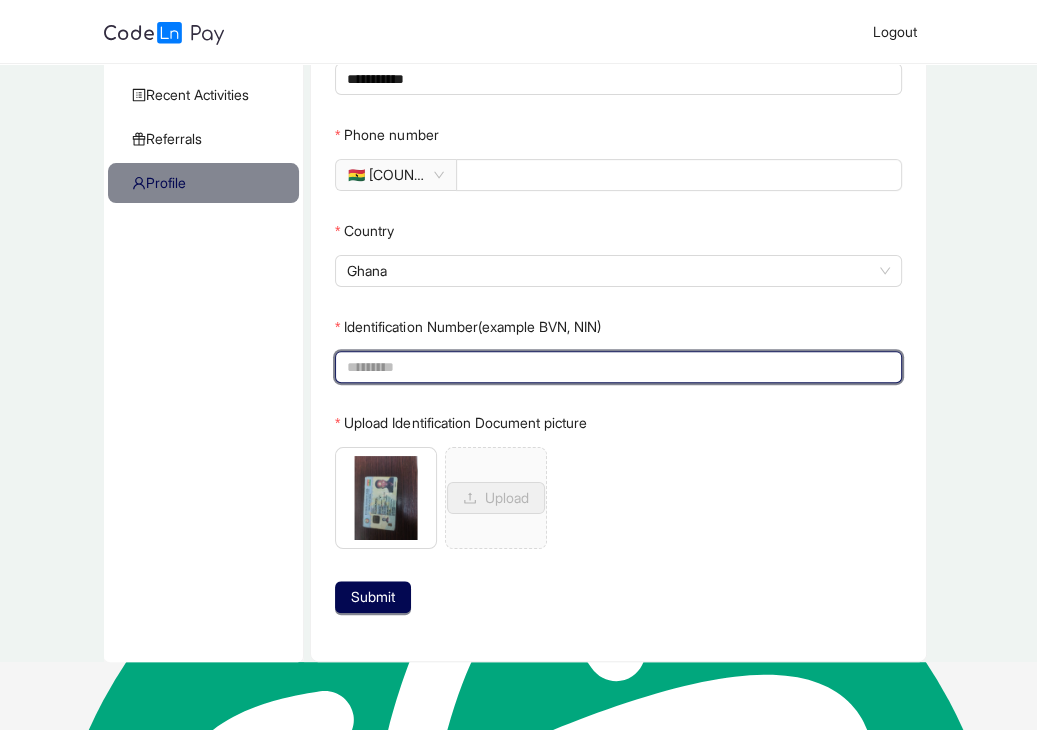 click on "Identification Number(example BVN, NIN)" at bounding box center [616, 367] 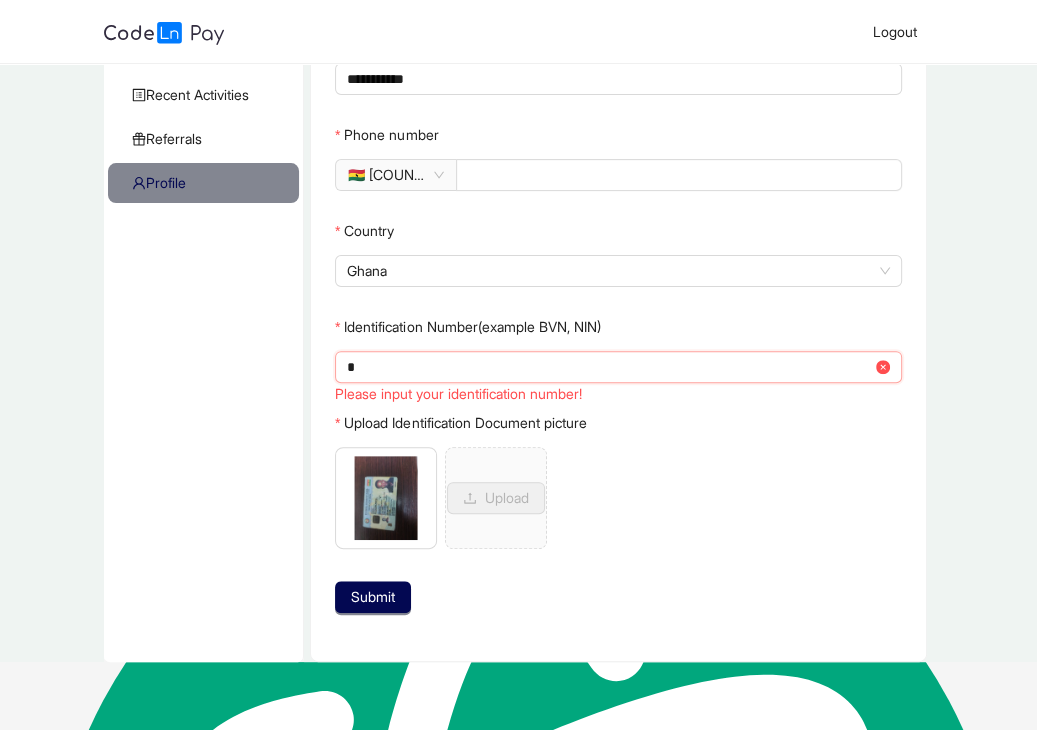 scroll, scrollTop: 271, scrollLeft: 0, axis: vertical 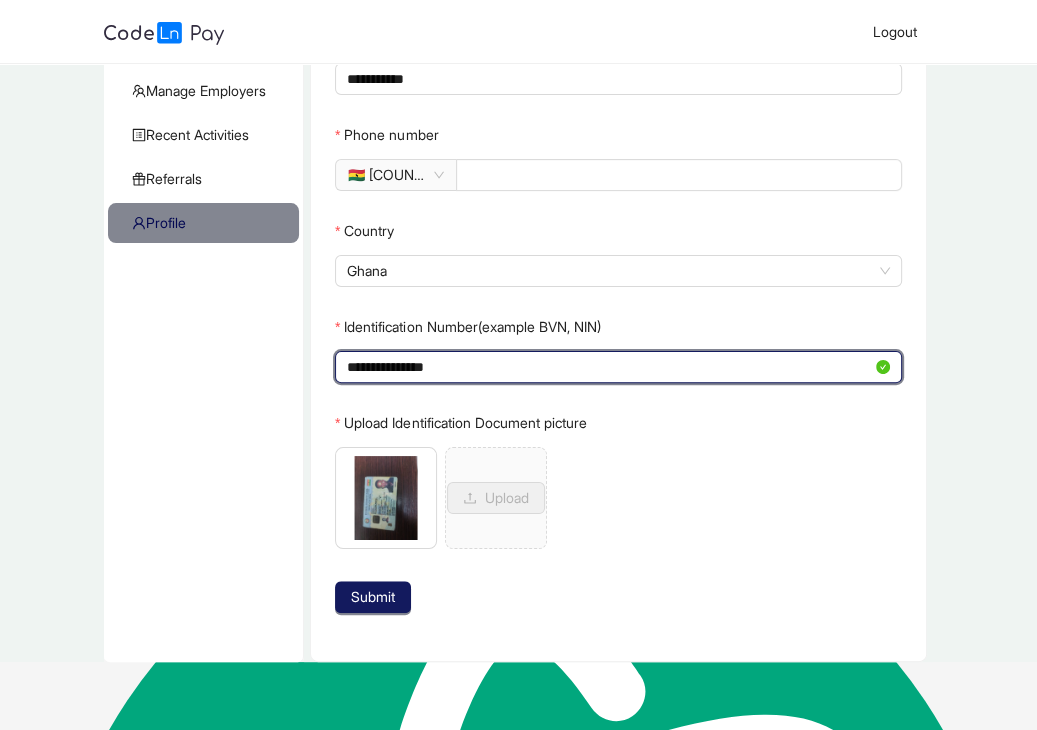 type on "**********" 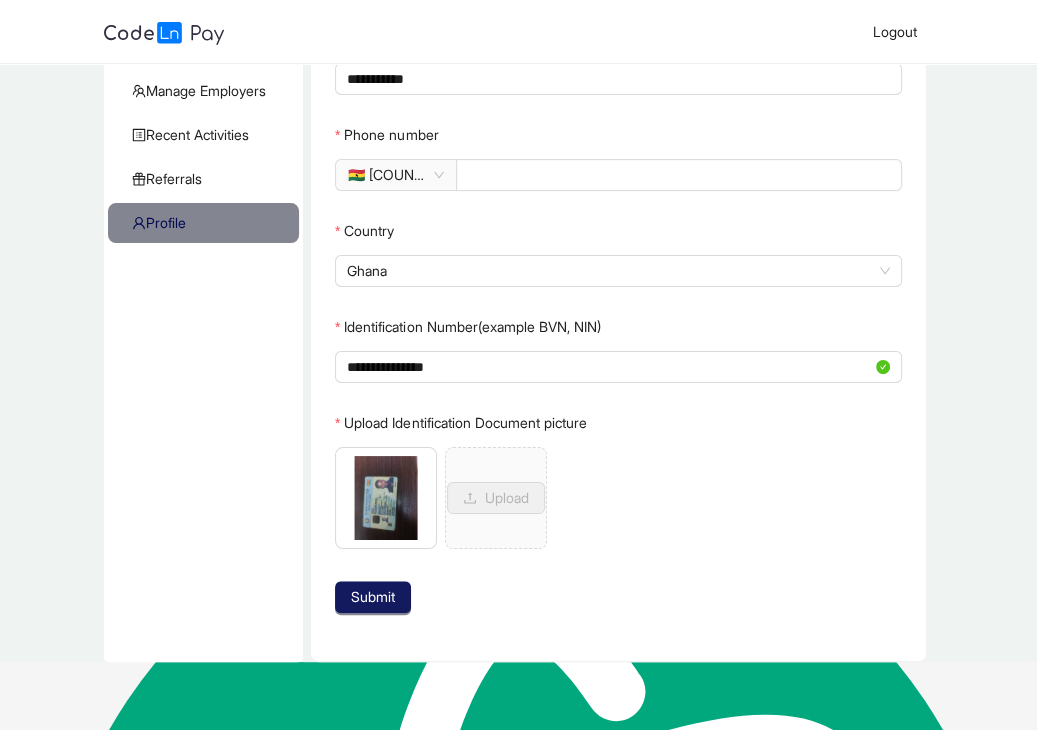 click on "Submit" 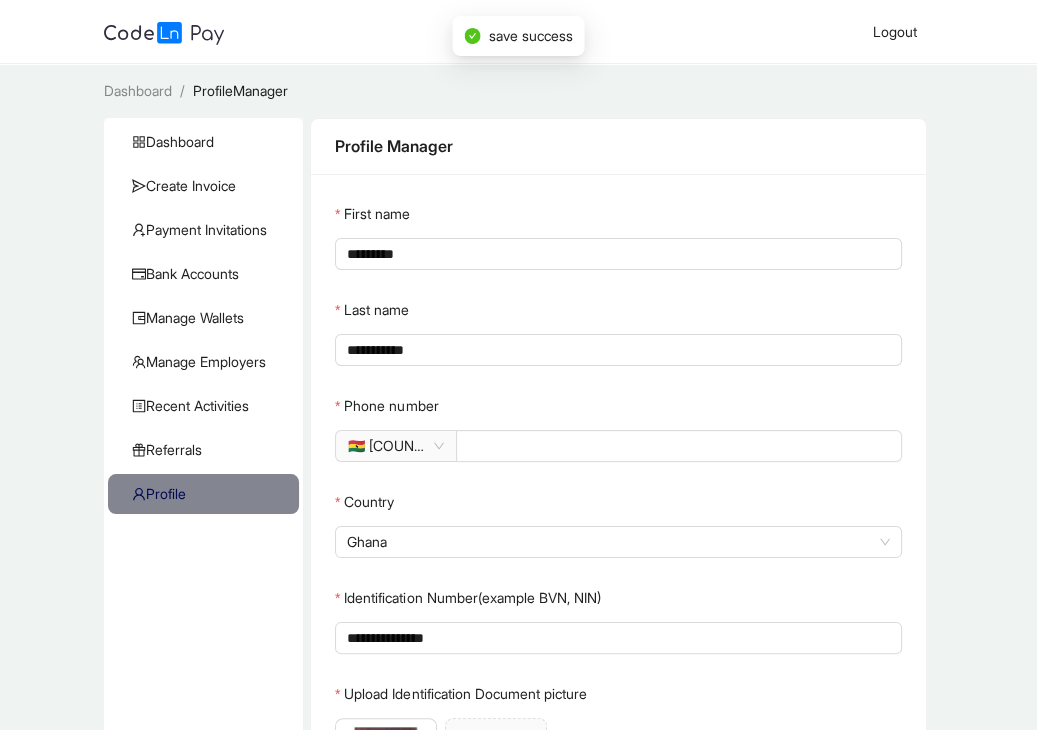scroll, scrollTop: 271, scrollLeft: 0, axis: vertical 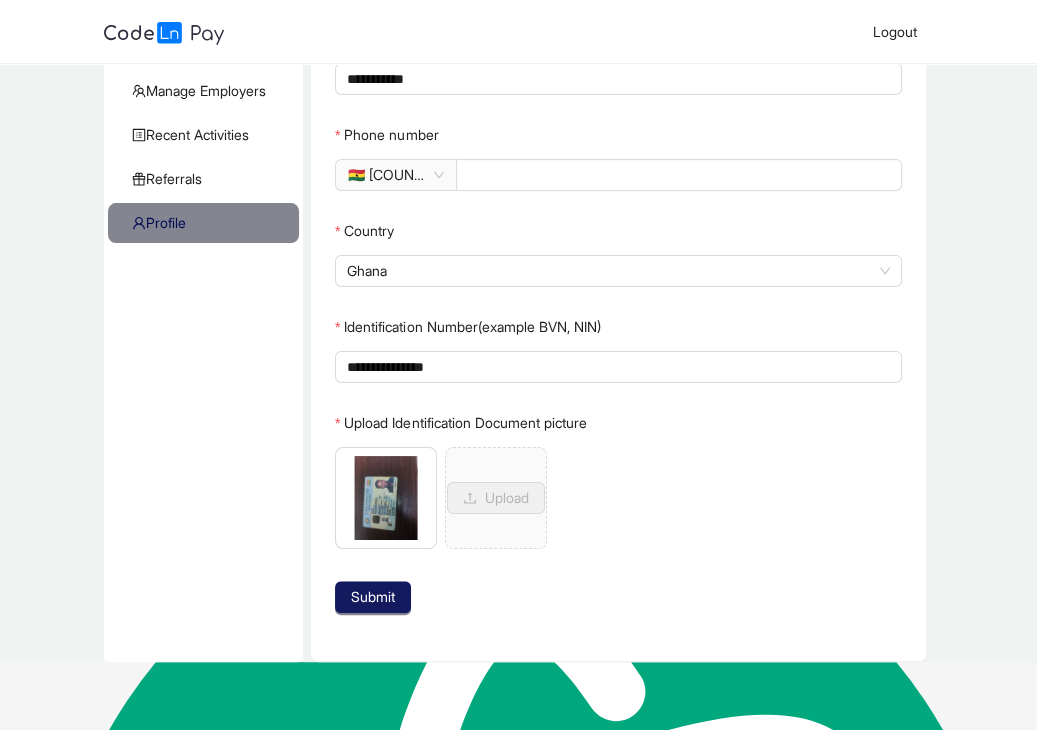 click on "Submit" 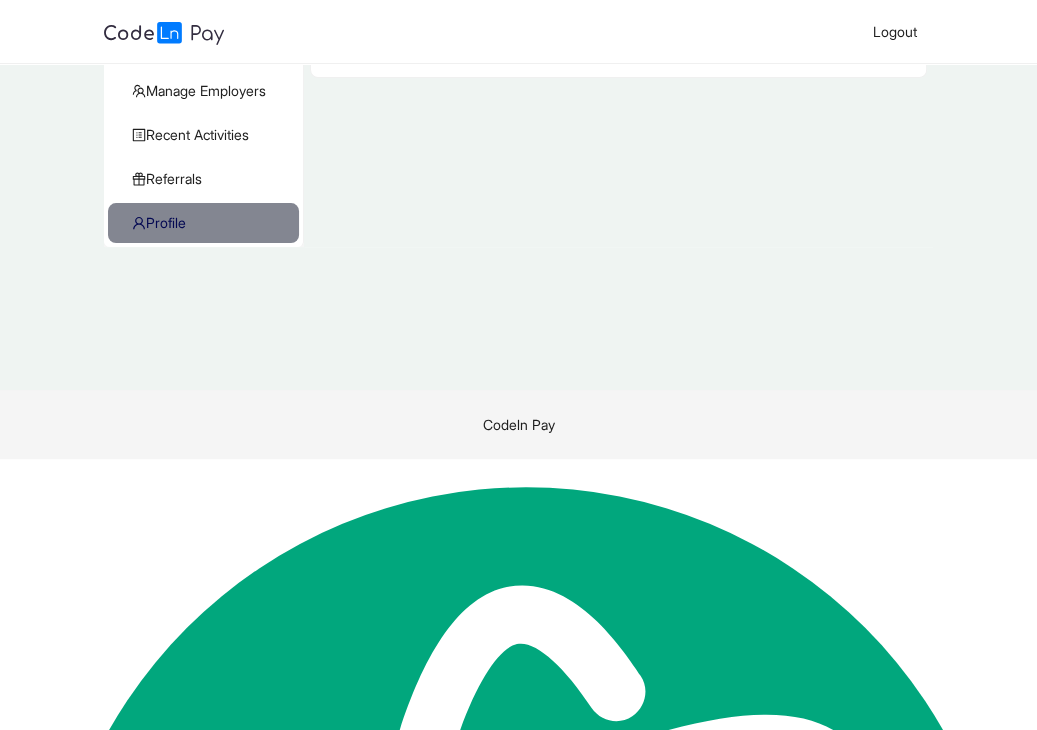 scroll, scrollTop: 0, scrollLeft: 0, axis: both 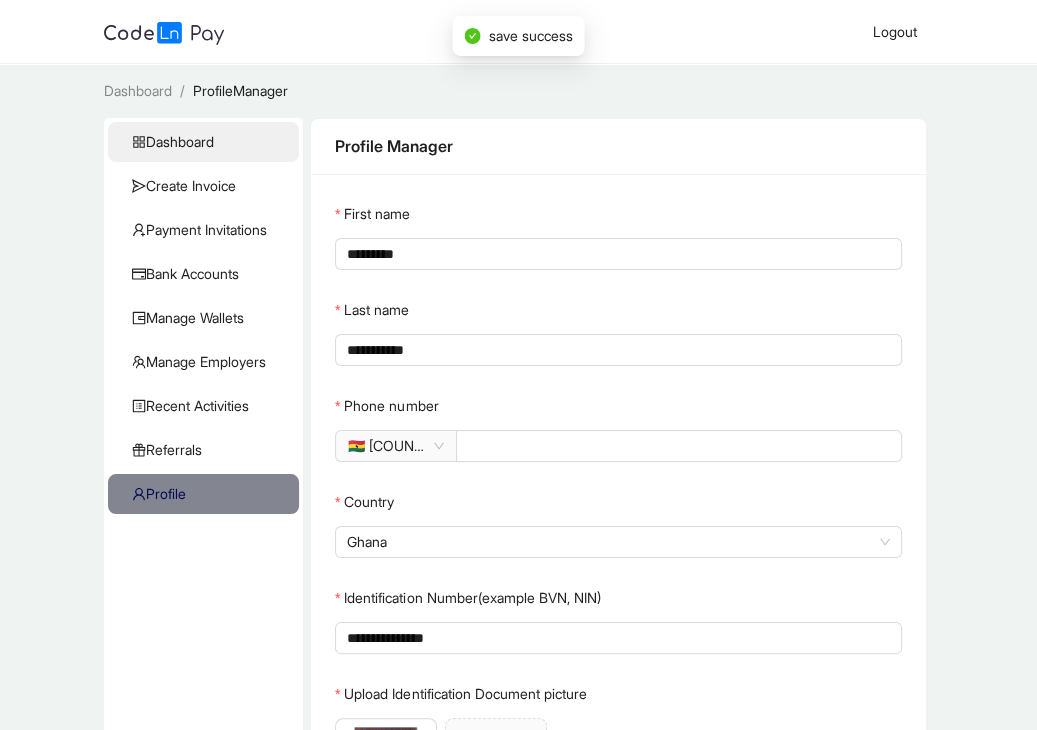 click on "Dashboard" 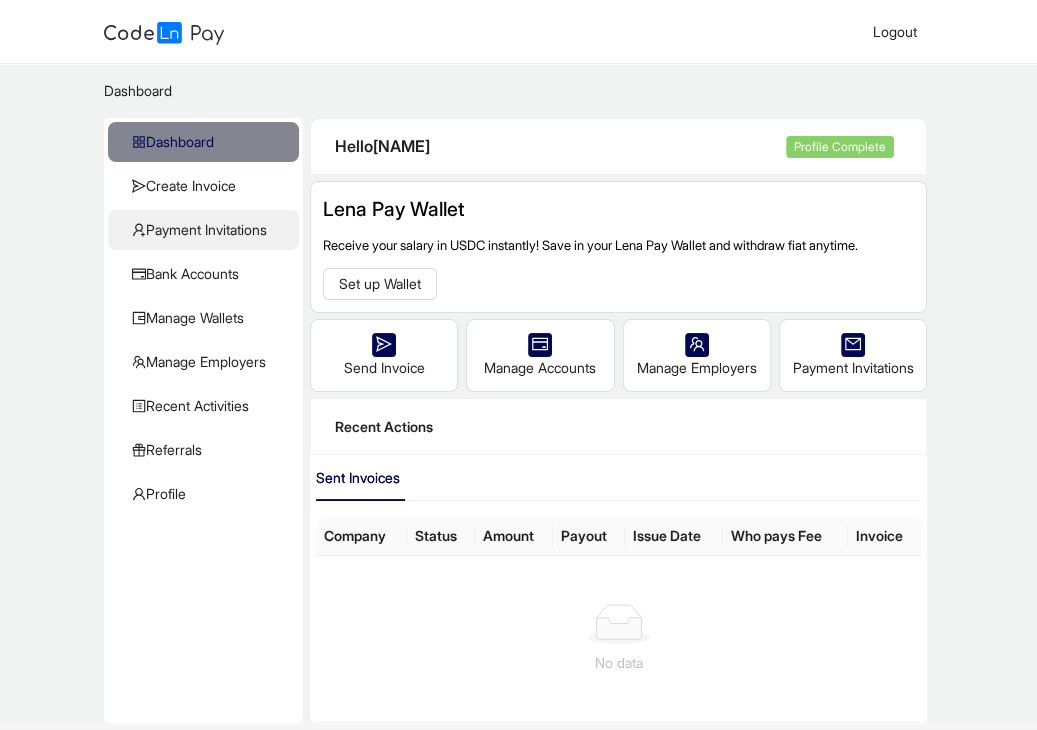 click on "Payment Invitations" 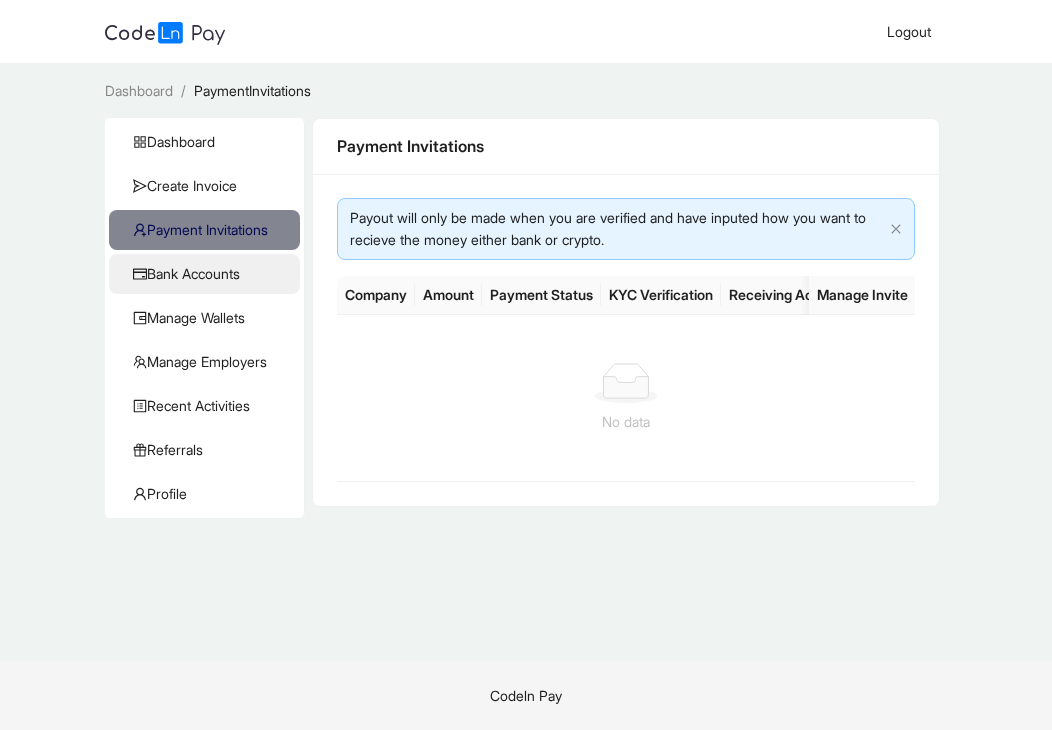 click on "Bank Accounts" 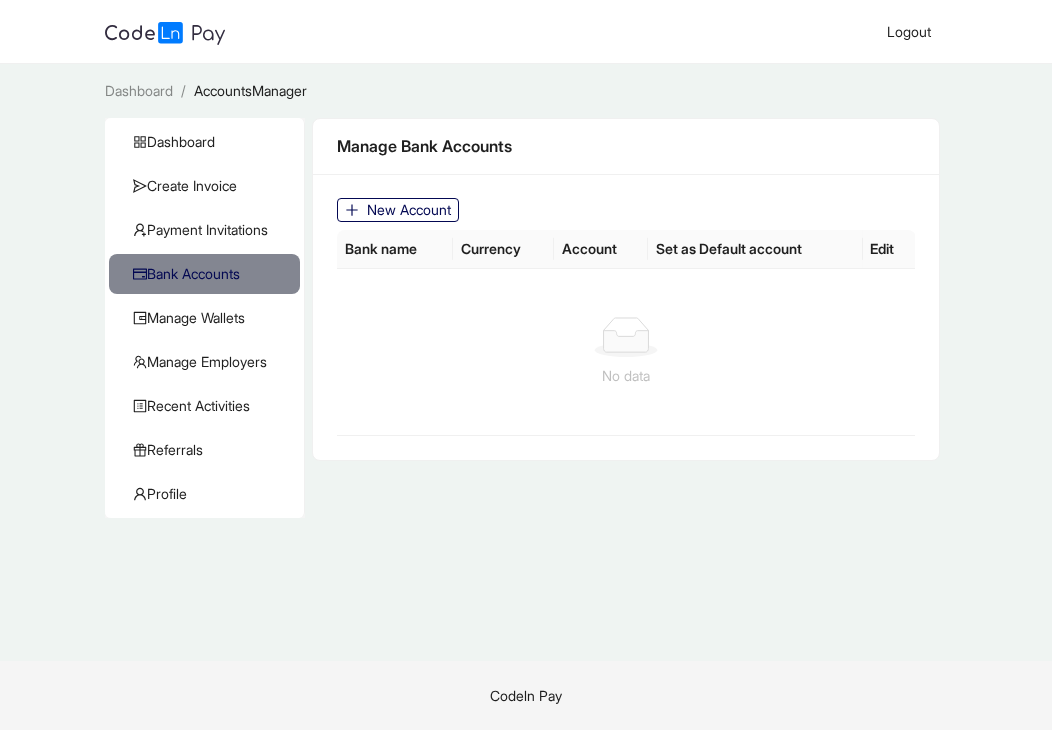 click on "Bank Accounts" 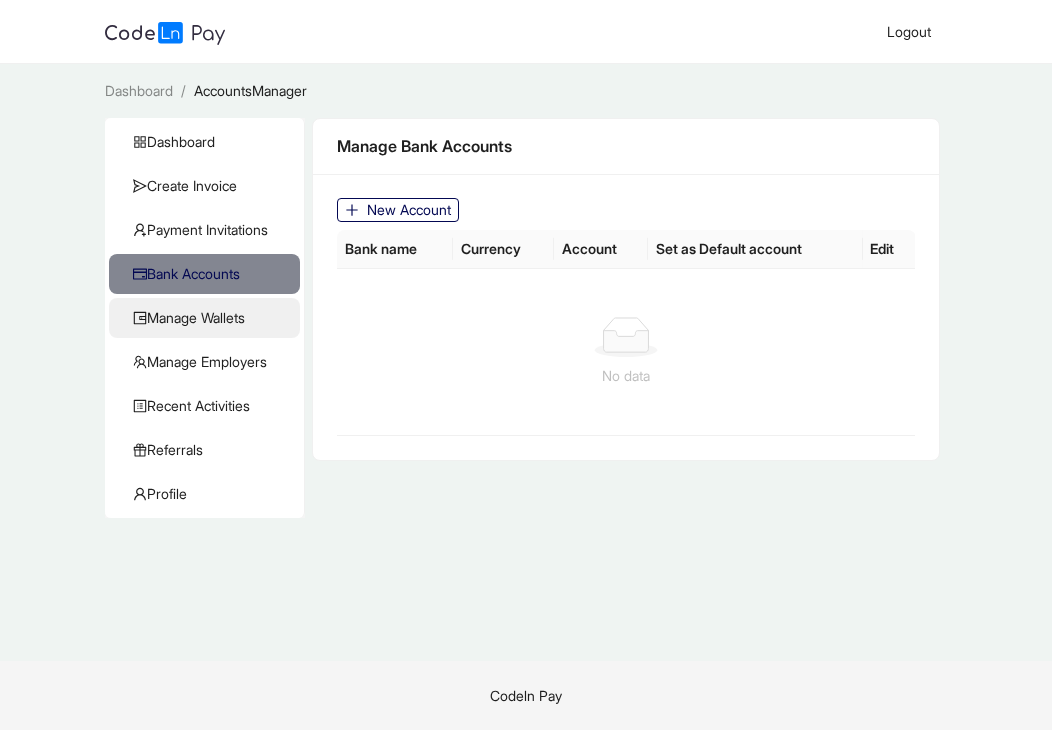click on "Manage Wallets" 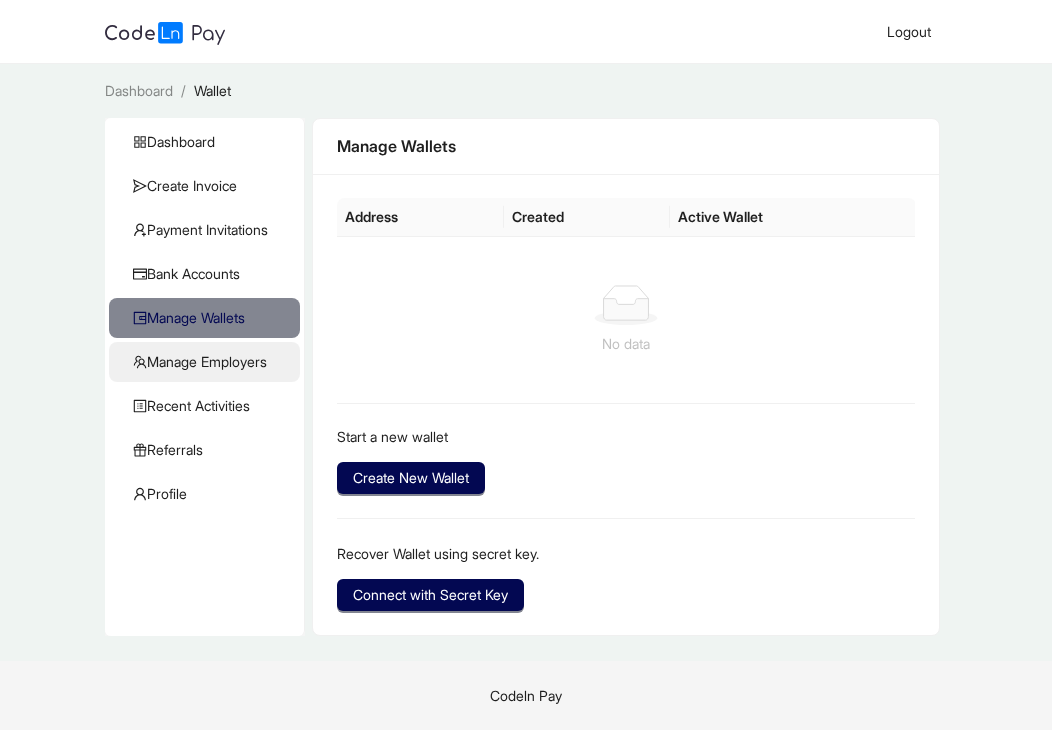click on "Manage Employers" 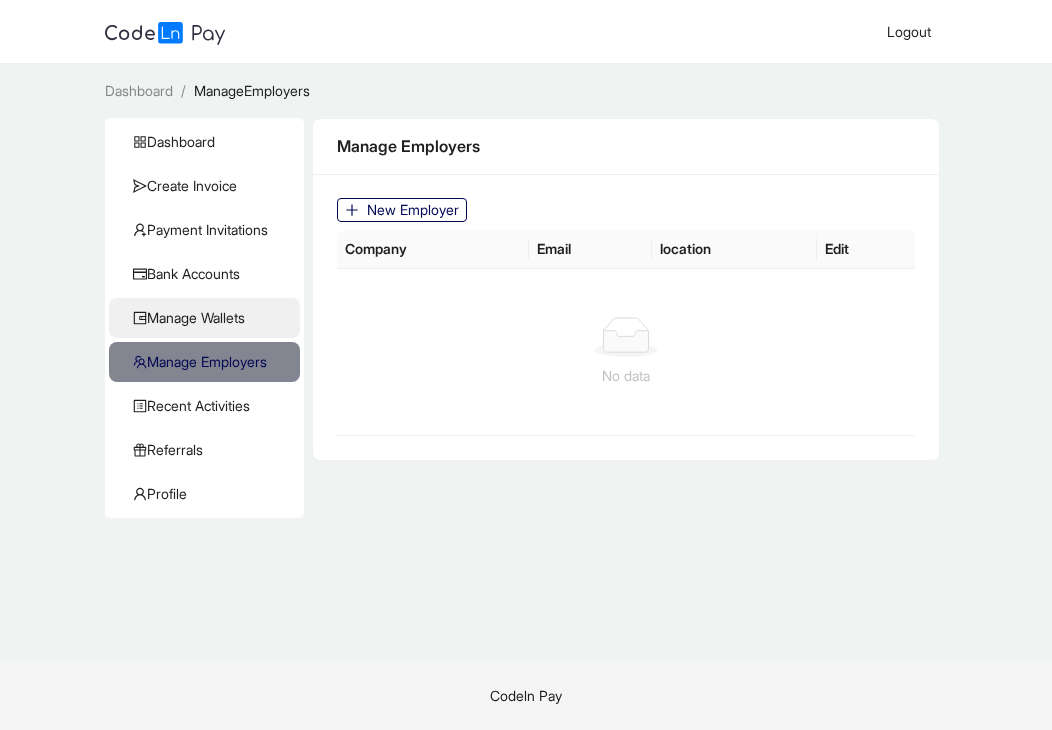 click on "Manage Wallets" 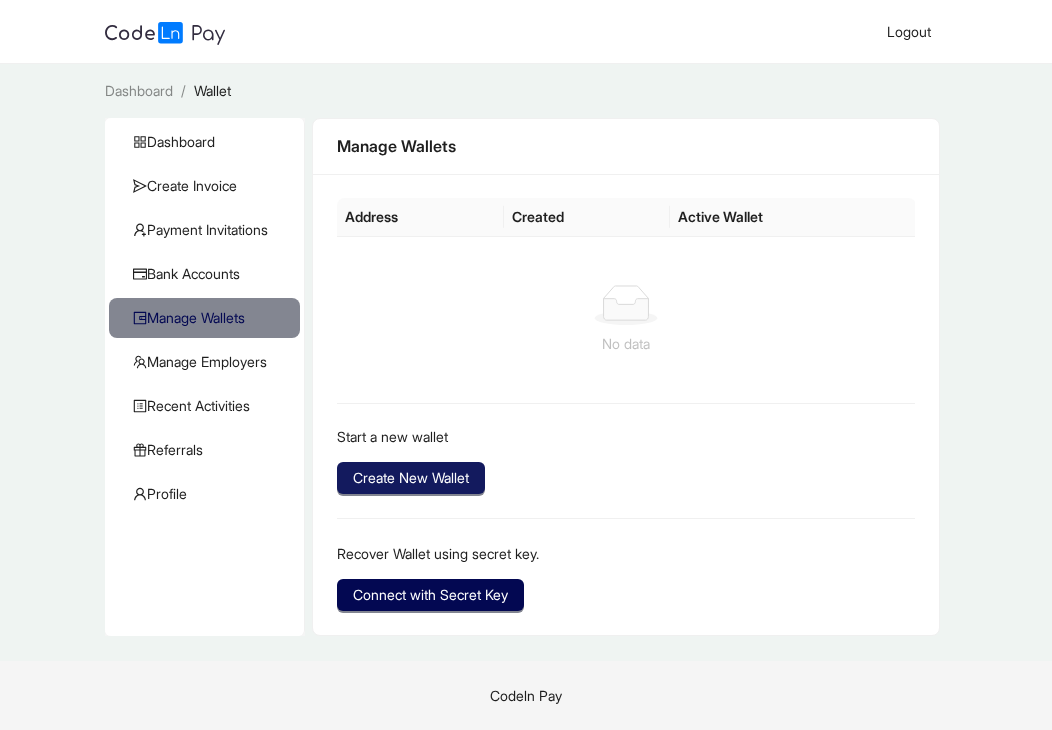 click on "Create New Wallet" 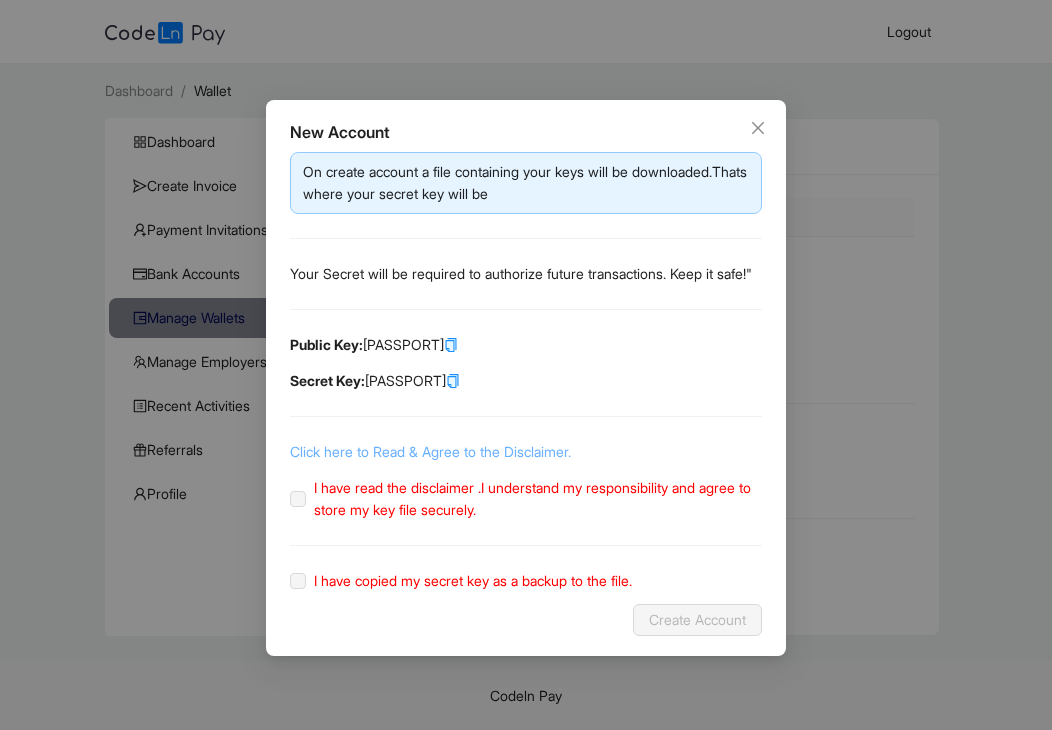 click on "Click here to Read & Agree to the Disclaimer." at bounding box center [430, 451] 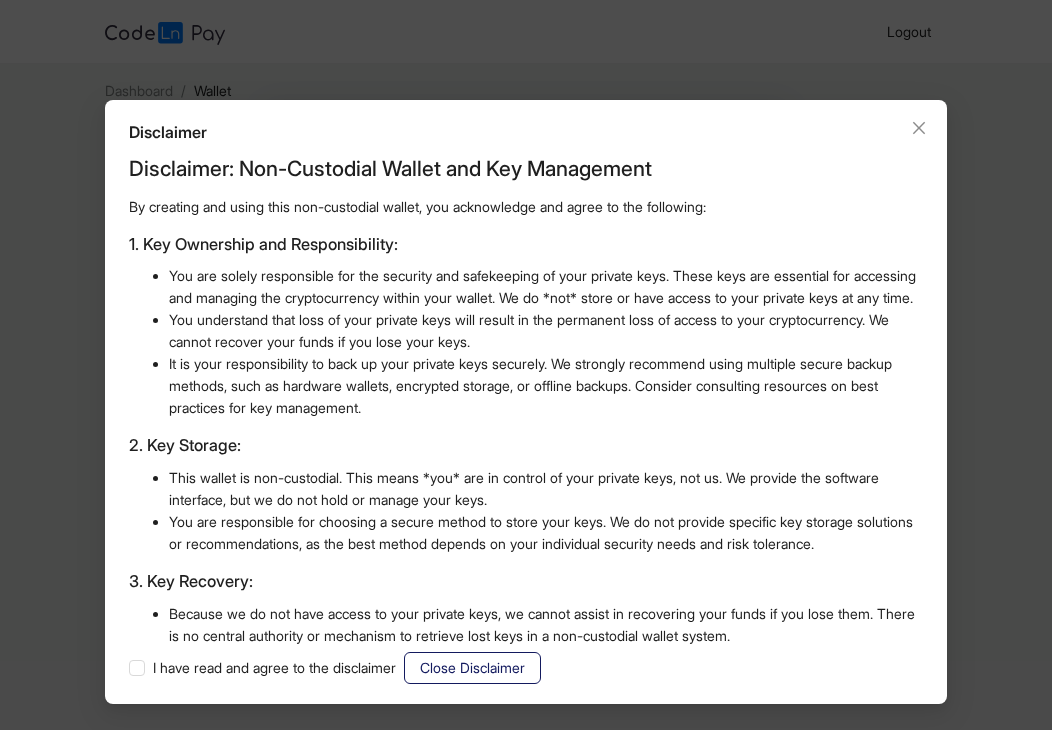 click on "Close Disclaimer" 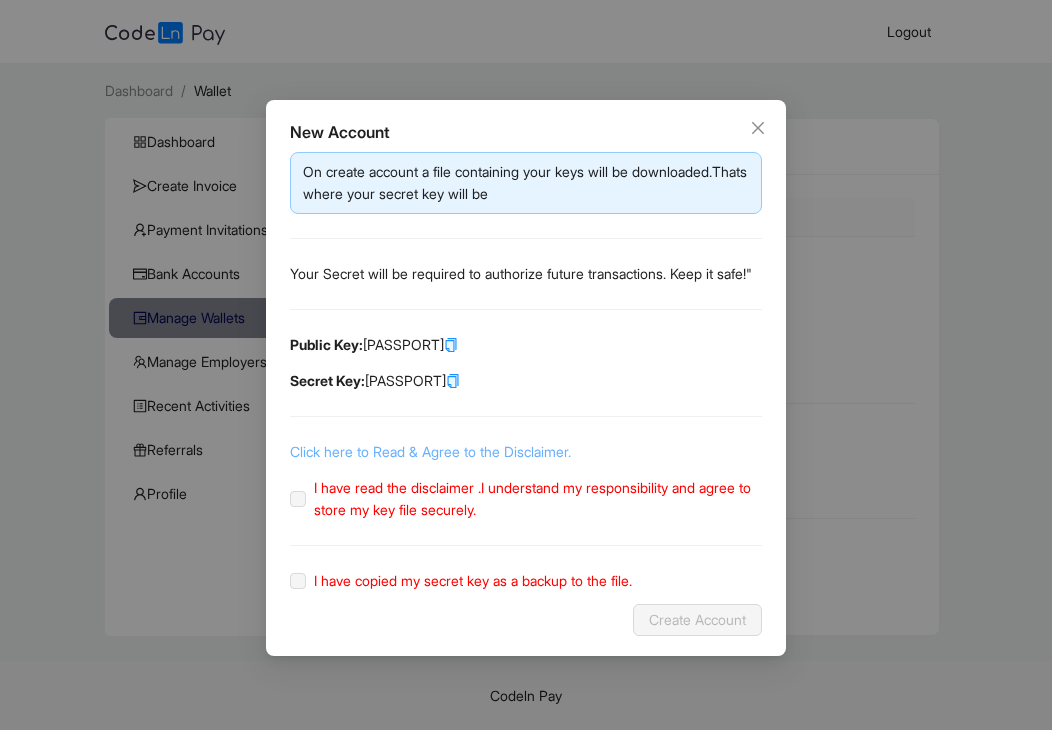 click on "Click here to Read & Agree to the Disclaimer." at bounding box center [430, 451] 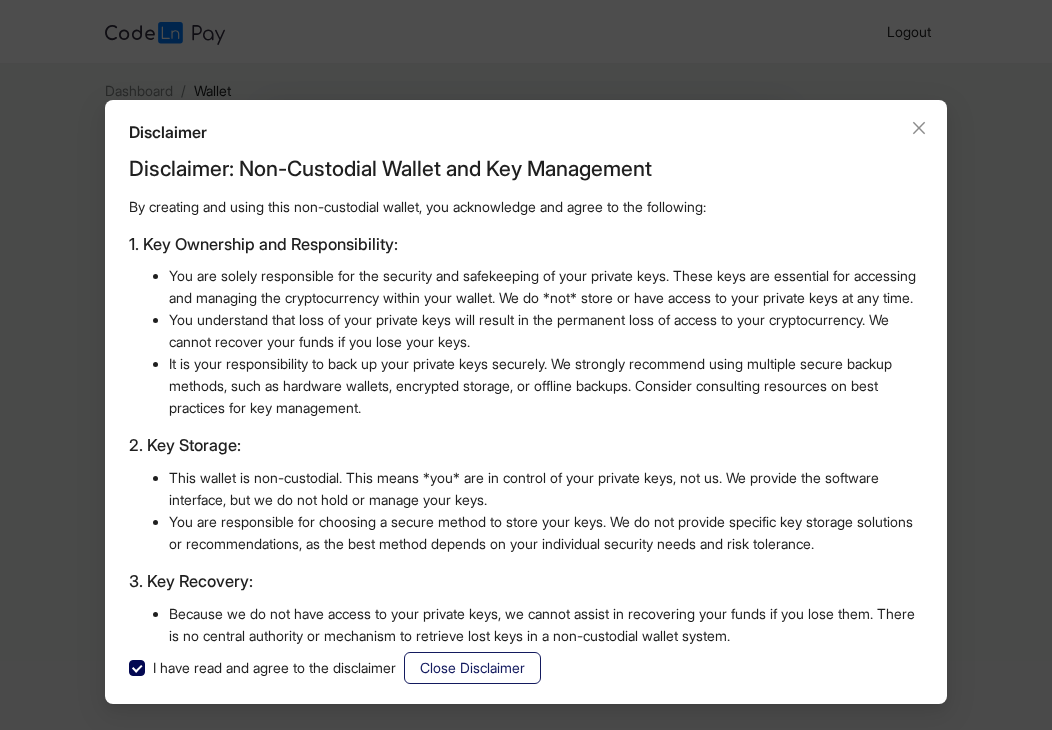 click on "Close Disclaimer" 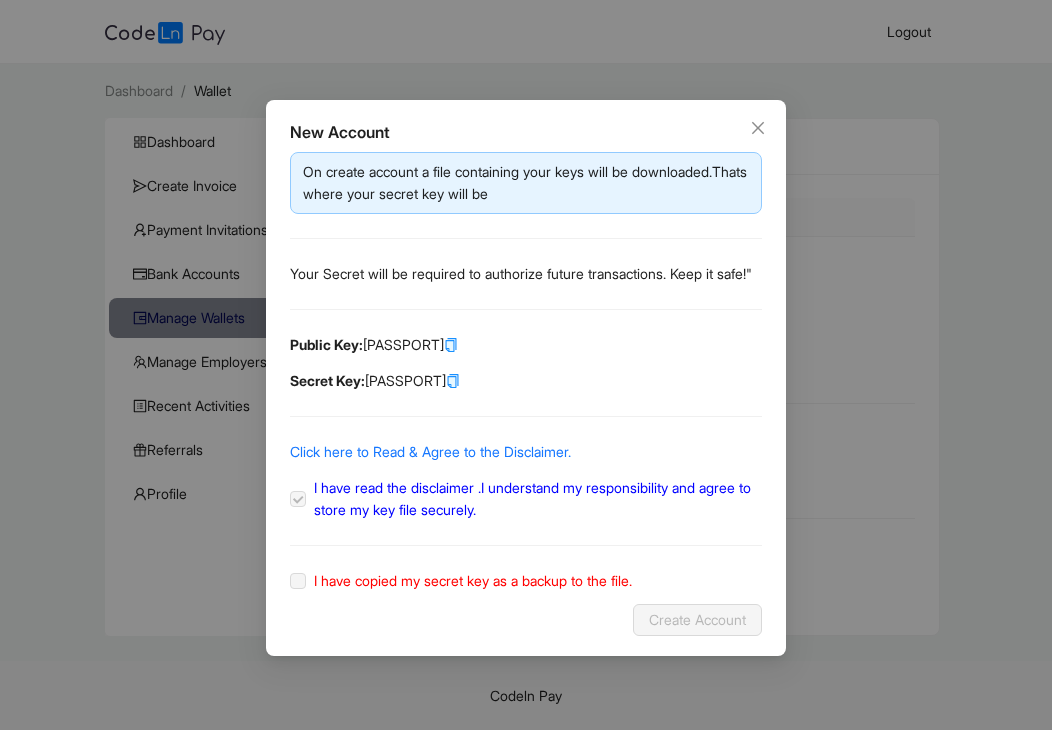 click on "I have copied my secret key as a backup to the file." 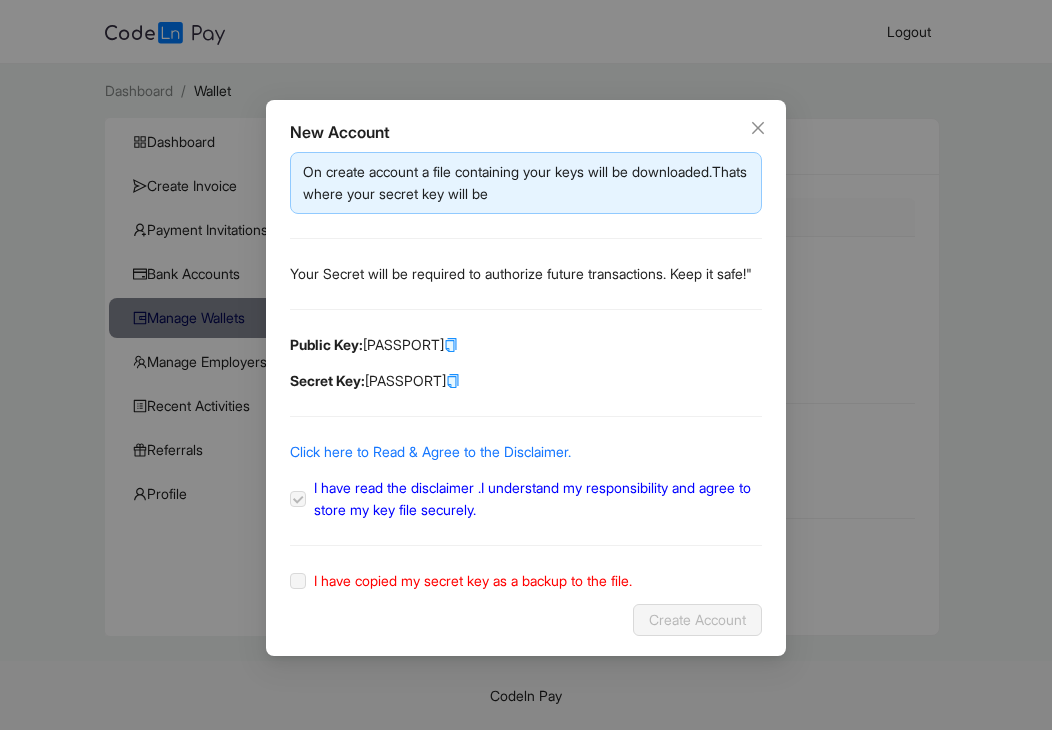 click 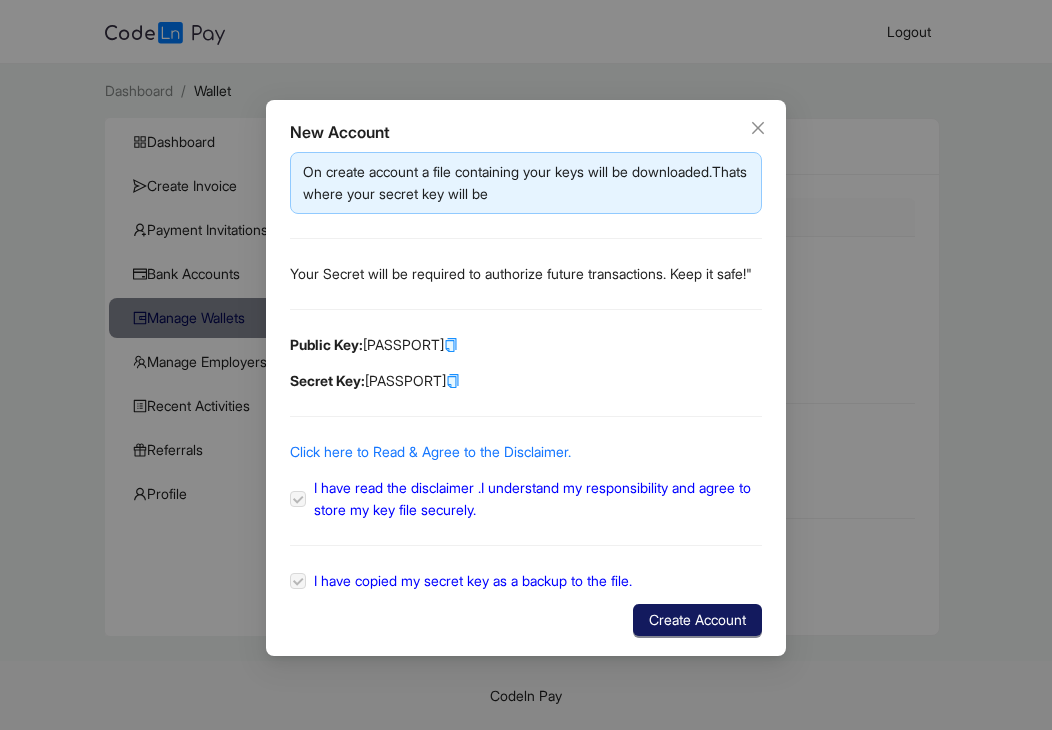 click on "Create Account" 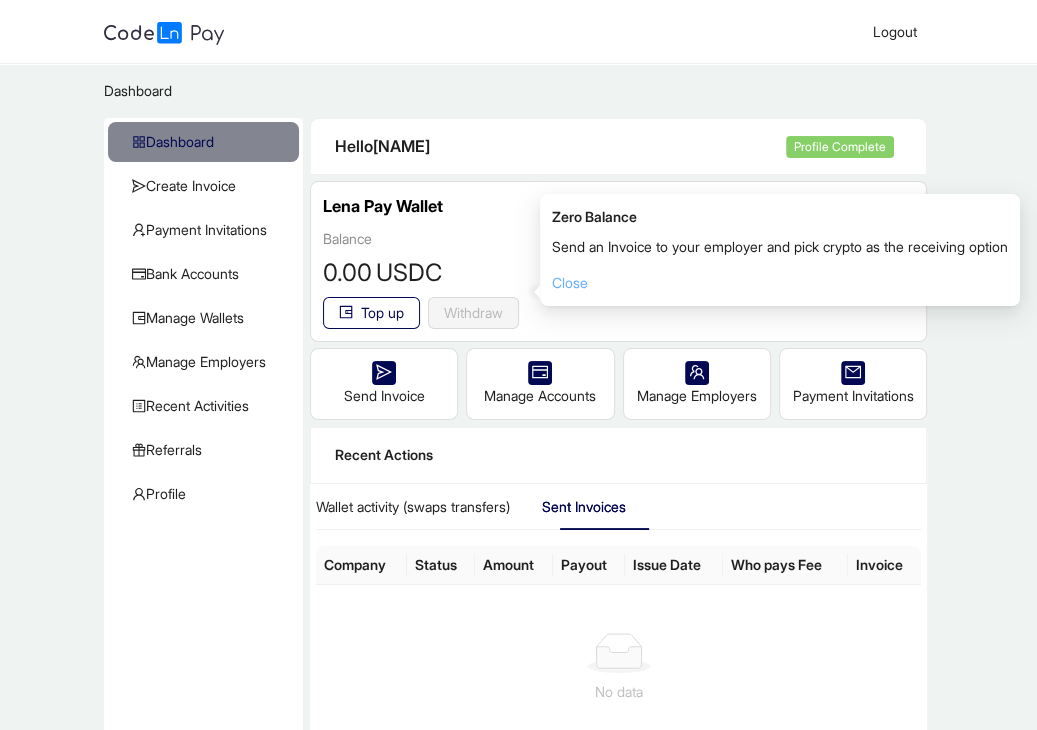 click on "Close" 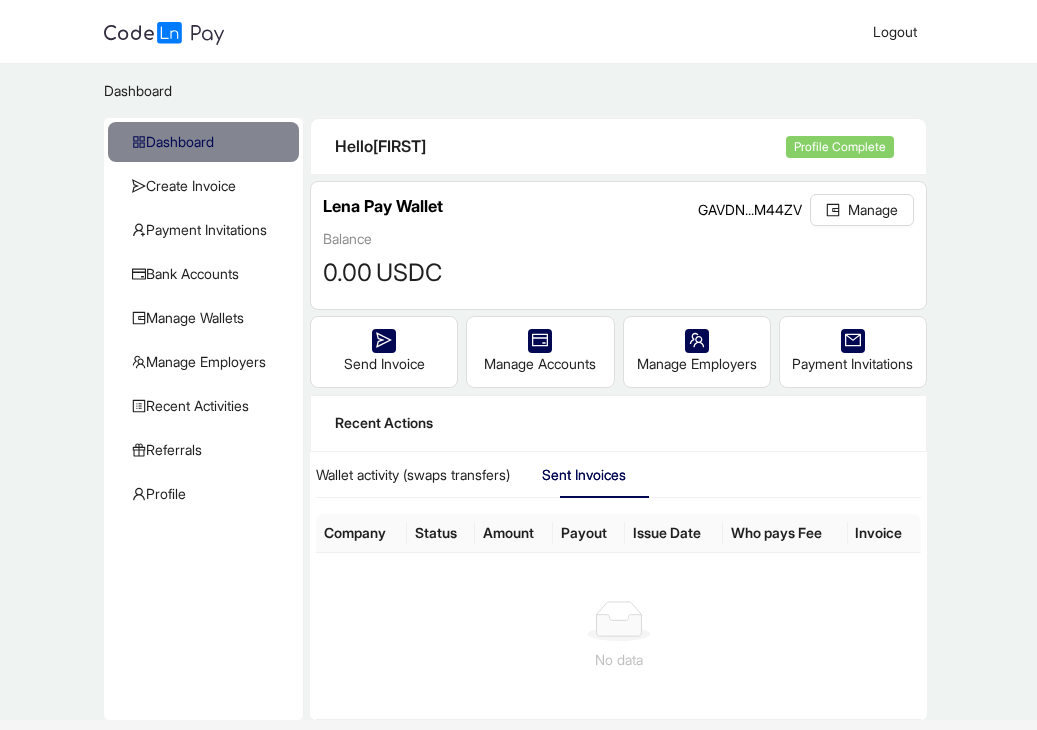 scroll, scrollTop: 0, scrollLeft: 0, axis: both 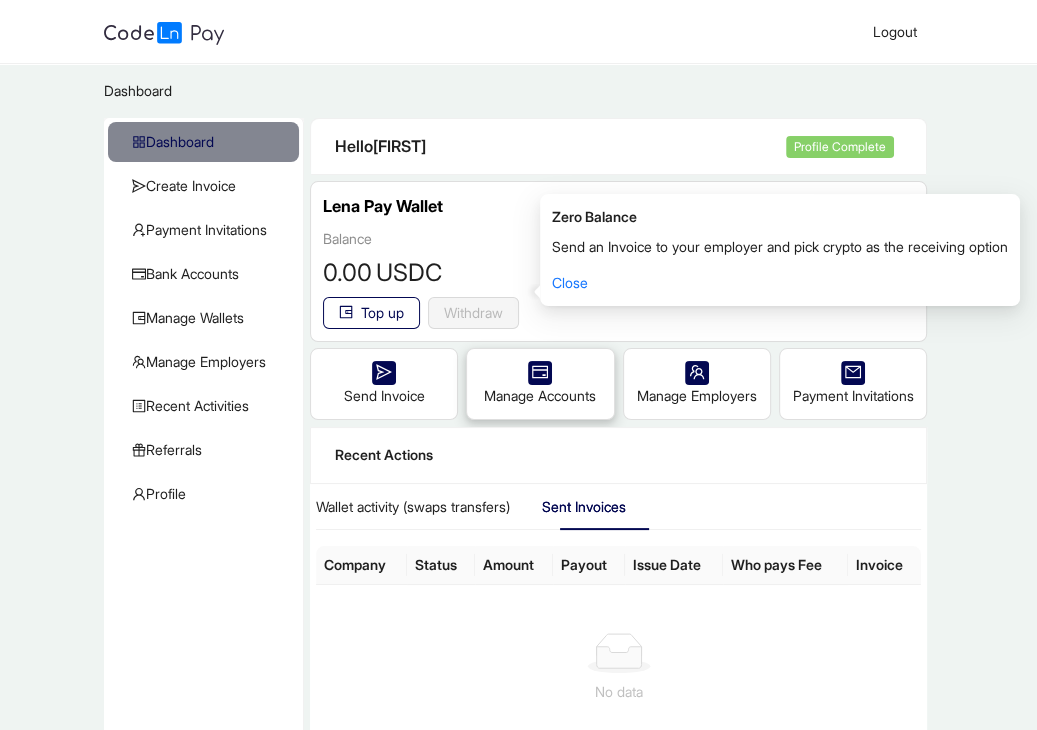 click on "Manage Accounts" at bounding box center [540, 384] 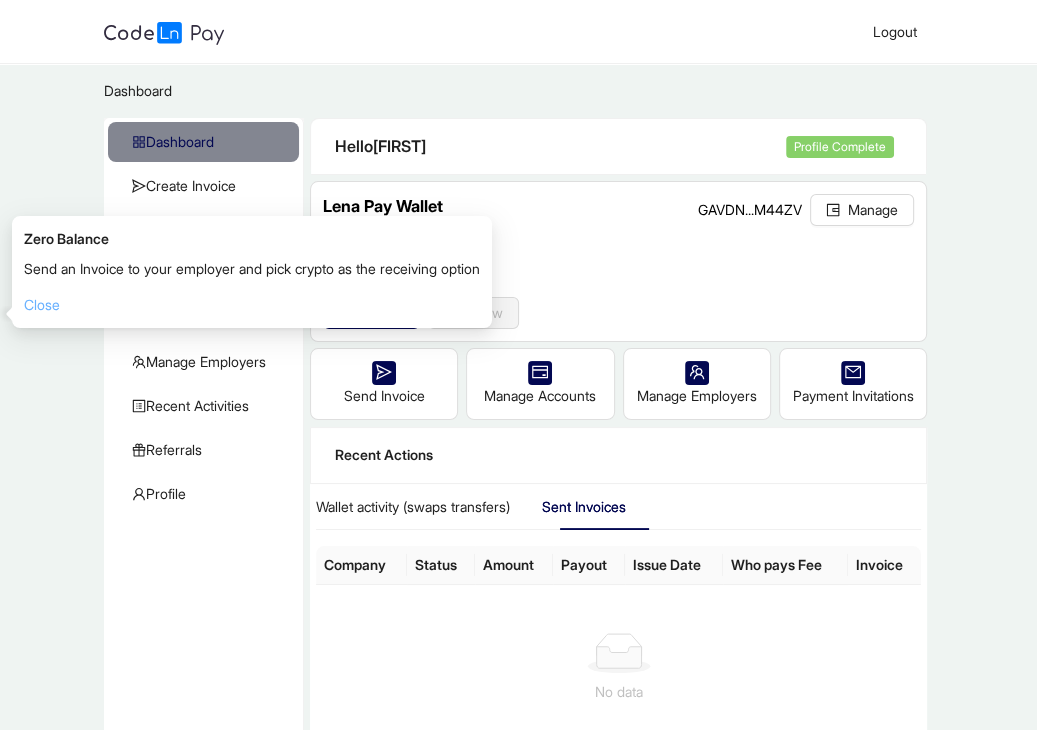 click on "Close" 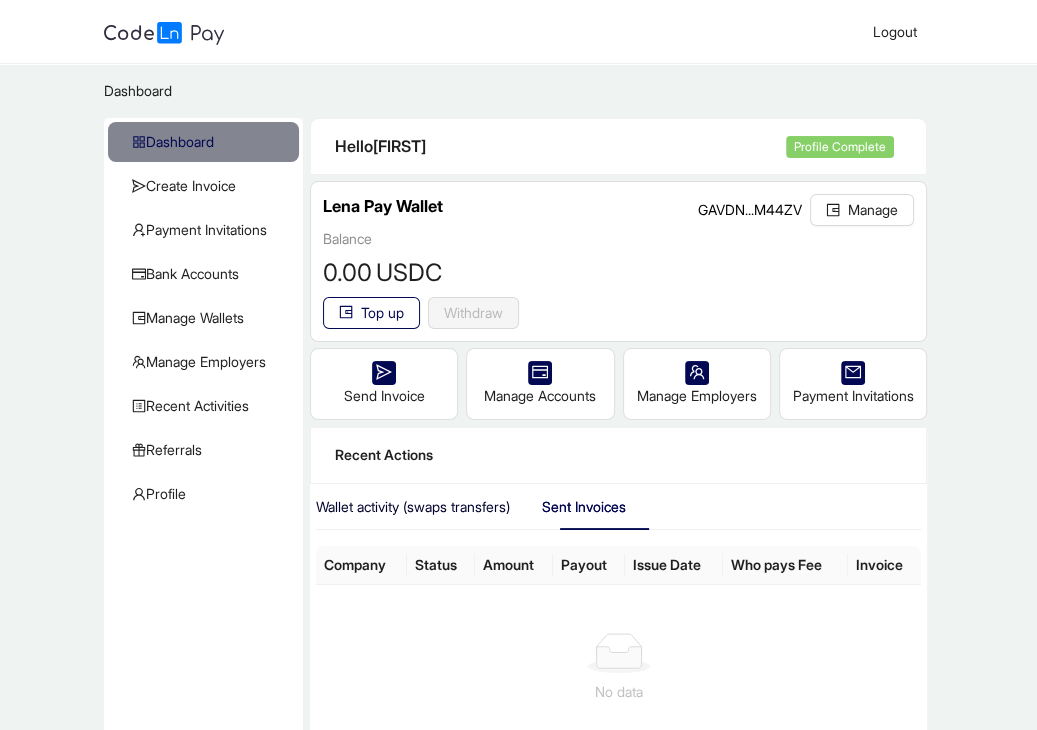 click on "Wallet activity (swaps transfers)" at bounding box center (413, 507) 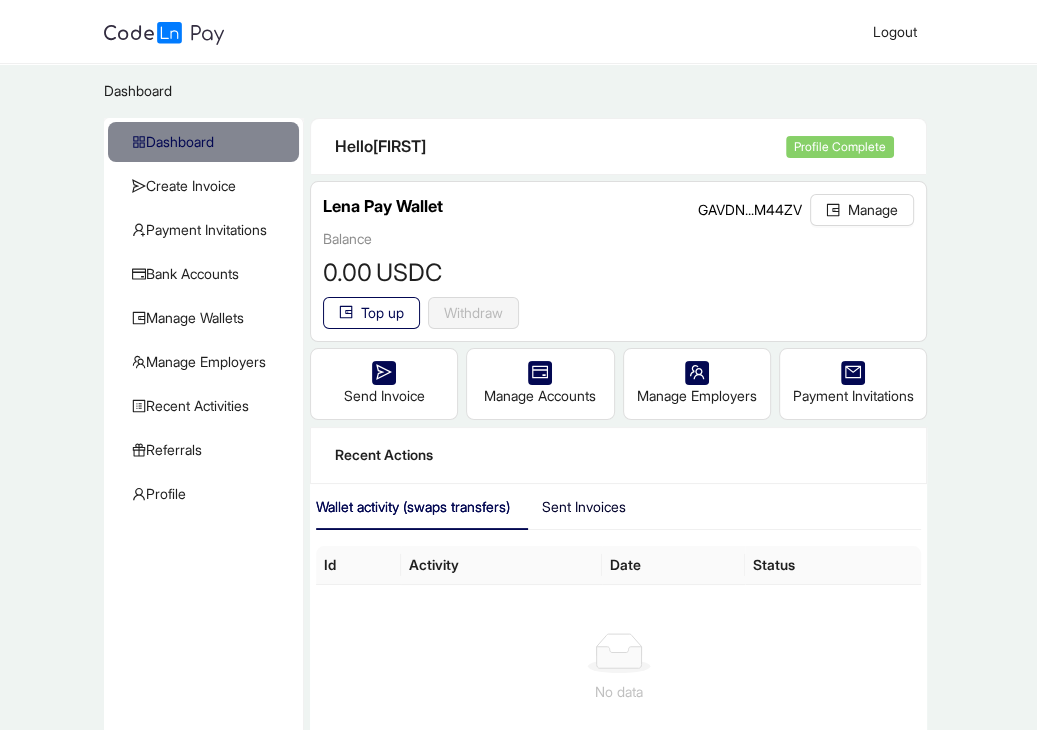 click on "Sent Invoices" at bounding box center [584, 507] 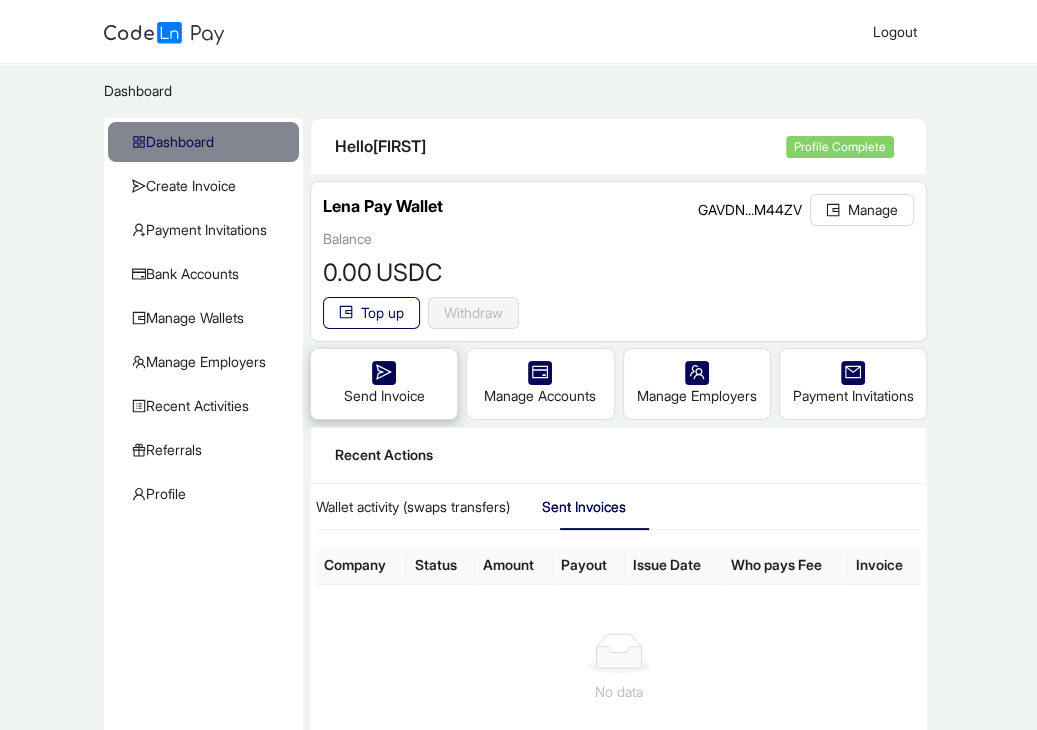click on "Send Invoice" 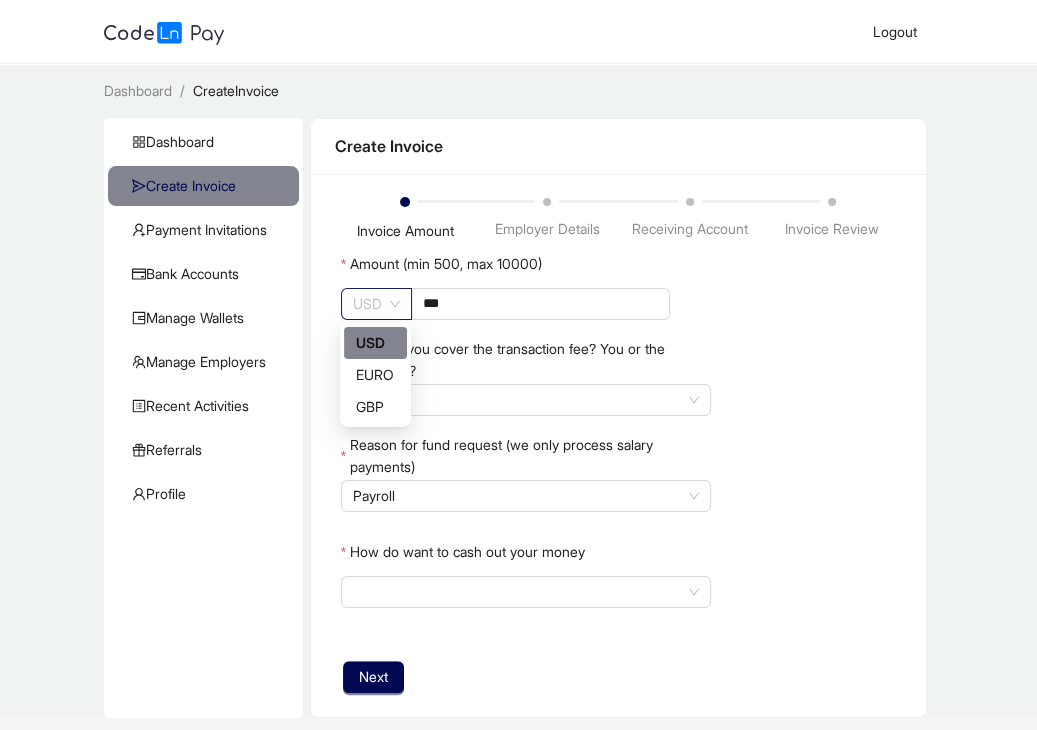 click on "USD" 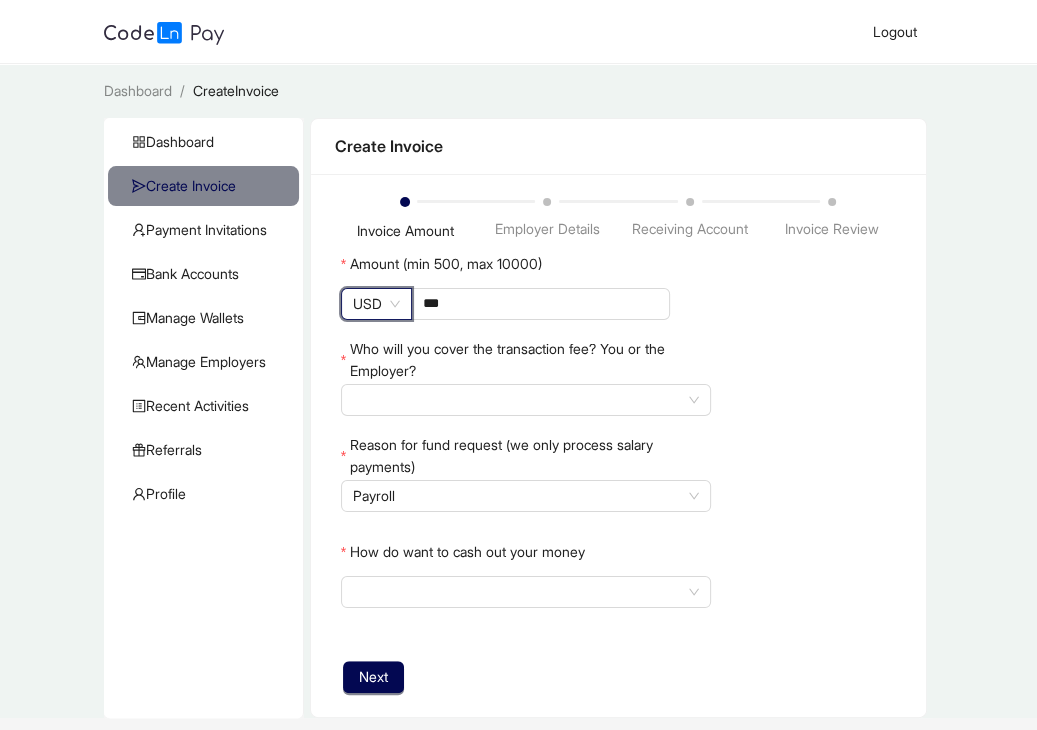 click on "USD" 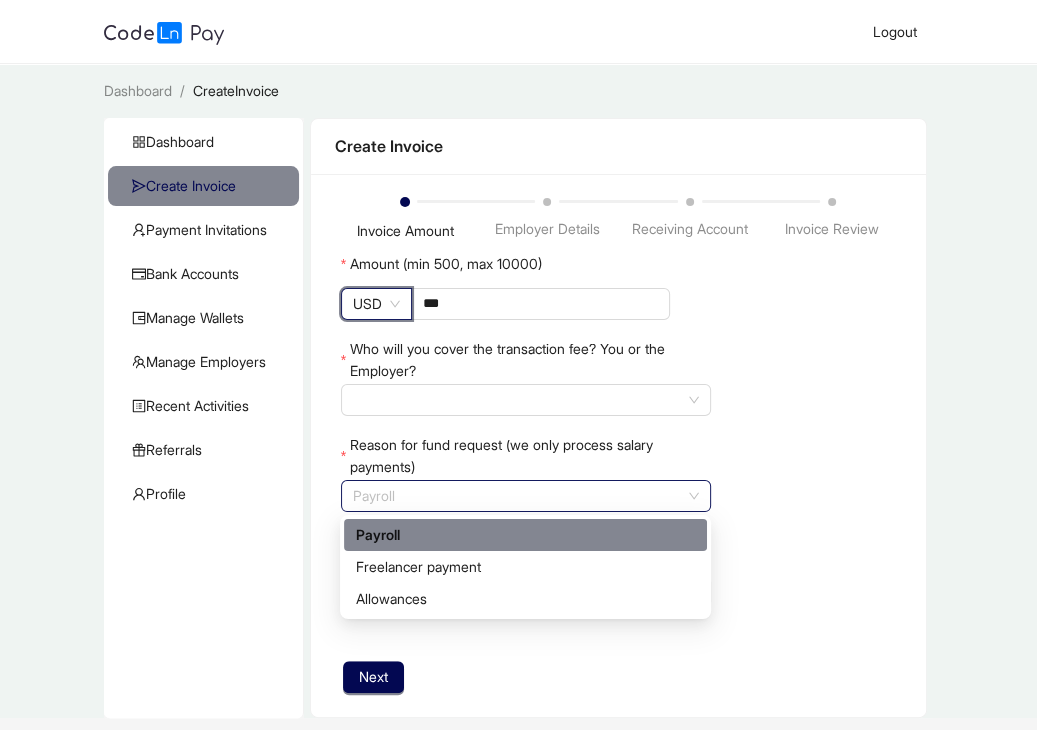 click on "Payroll" 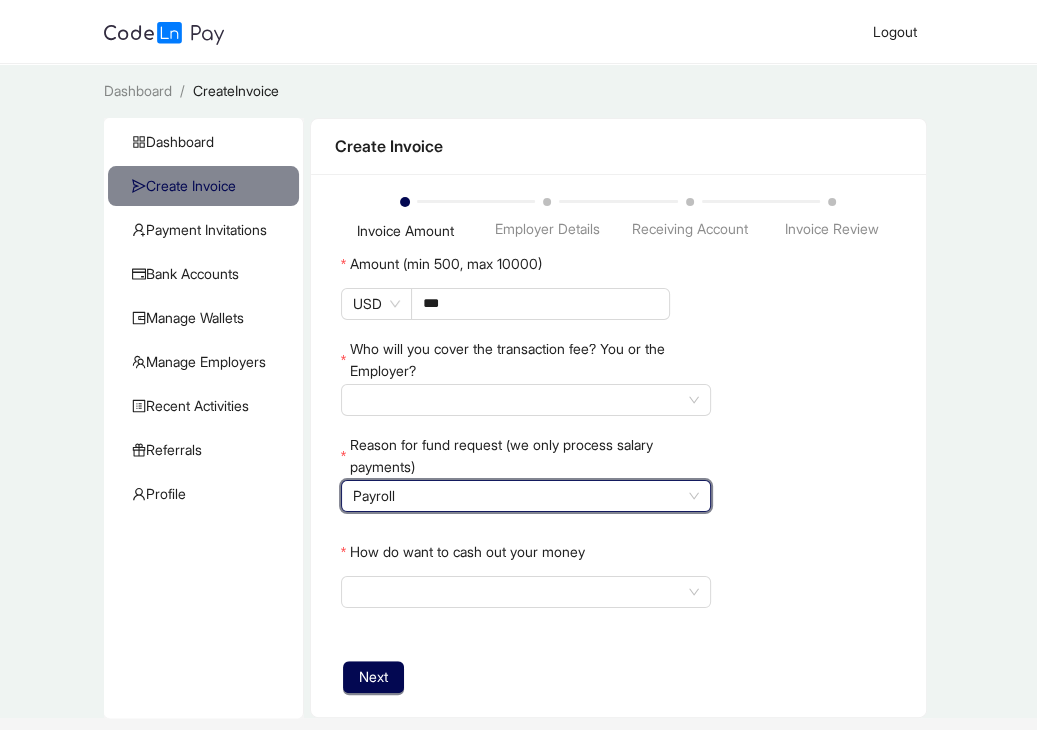 click on "Payroll" 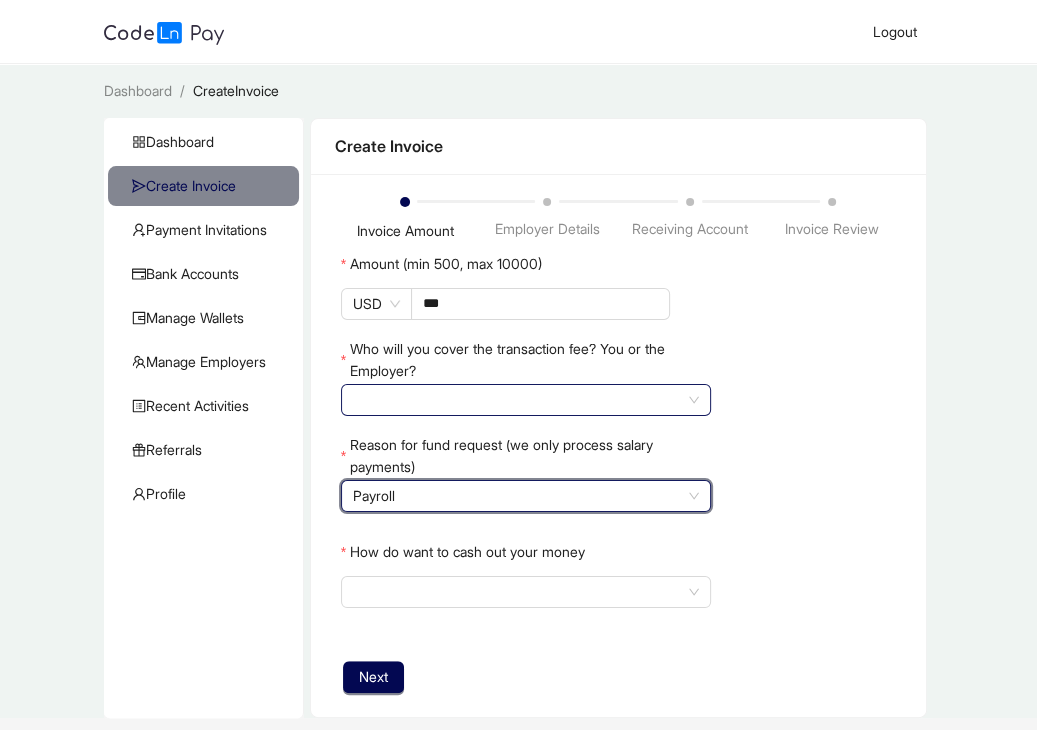 click at bounding box center (526, 400) 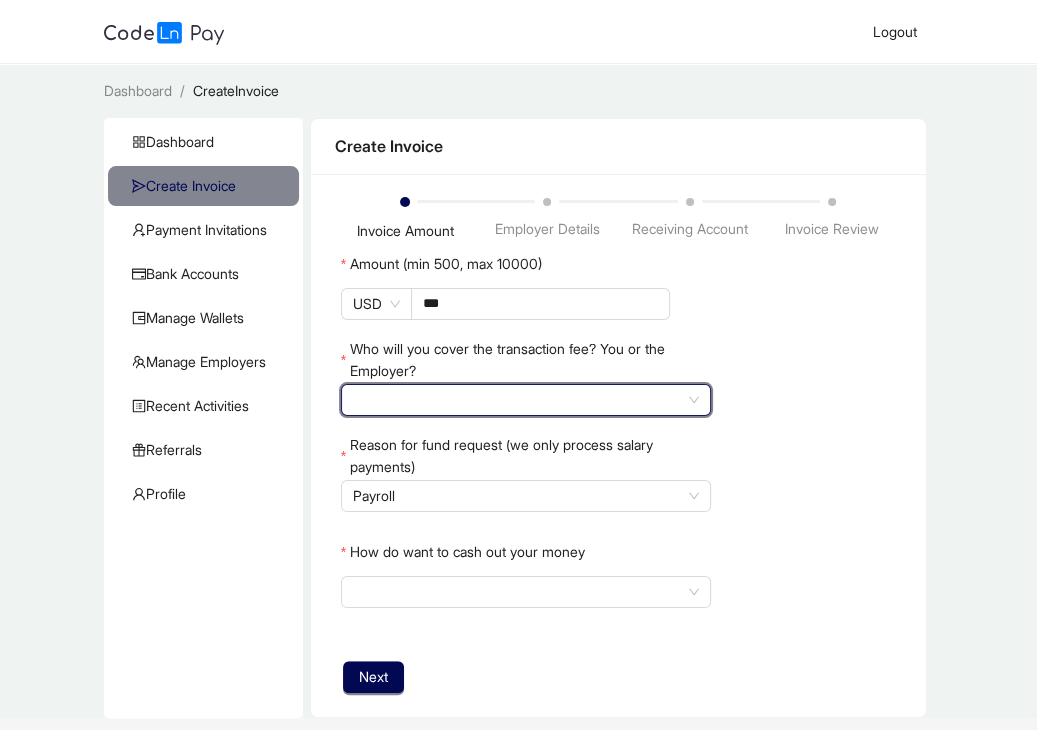 click at bounding box center (526, 400) 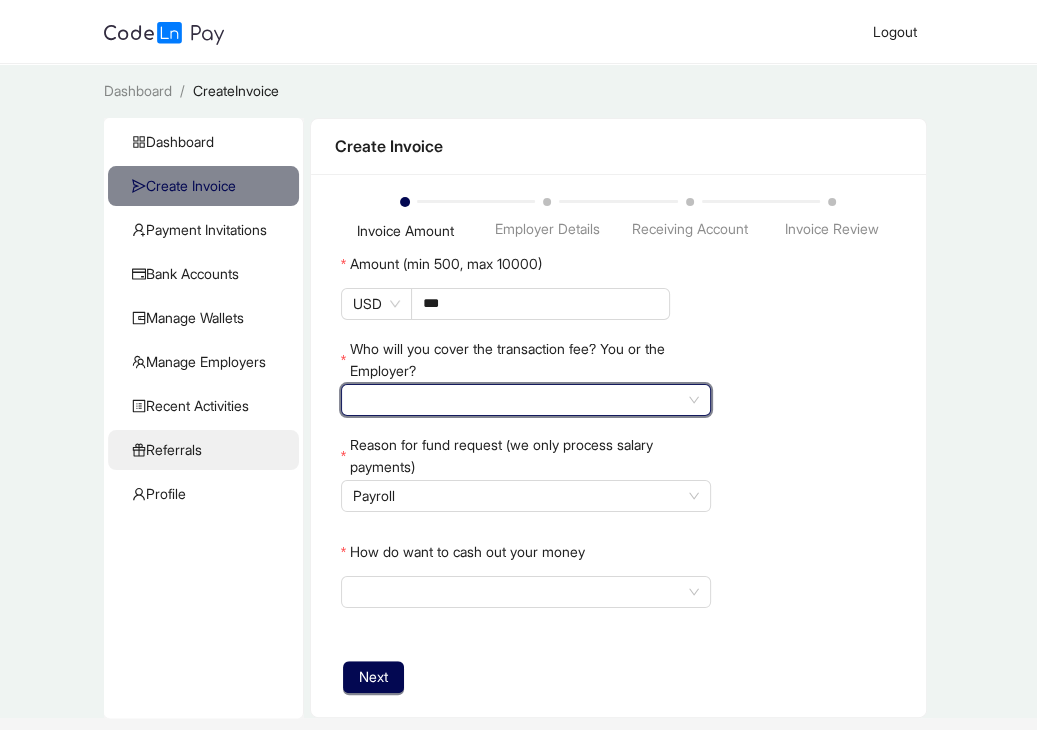 click on "Referrals" 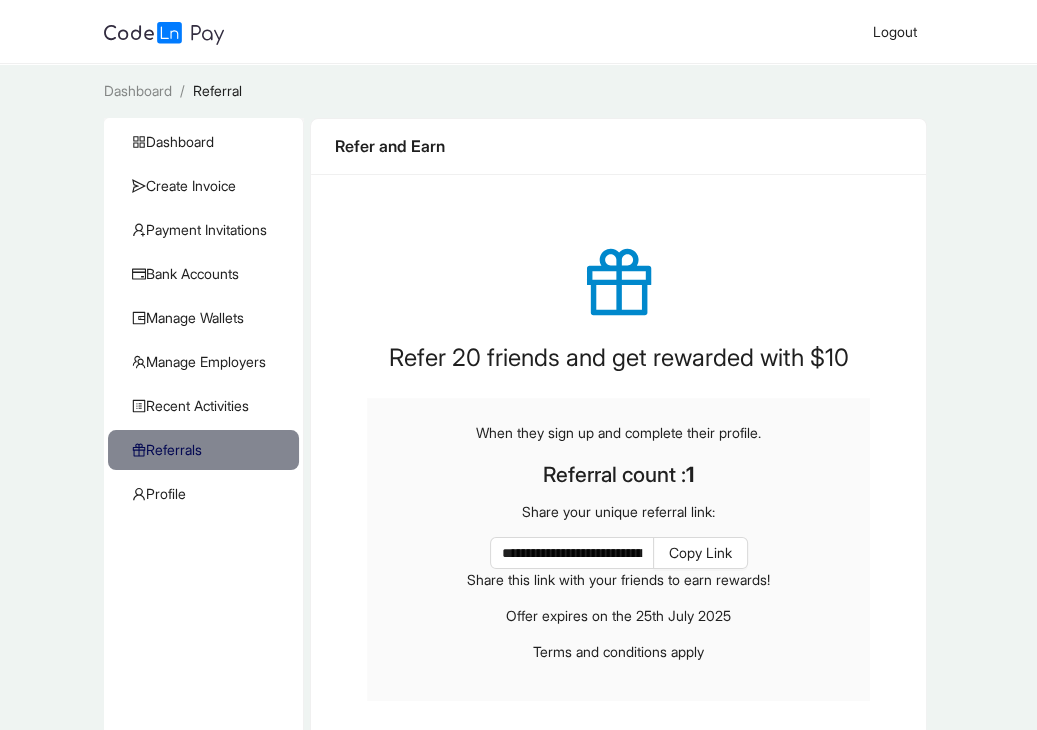 scroll, scrollTop: 112, scrollLeft: 0, axis: vertical 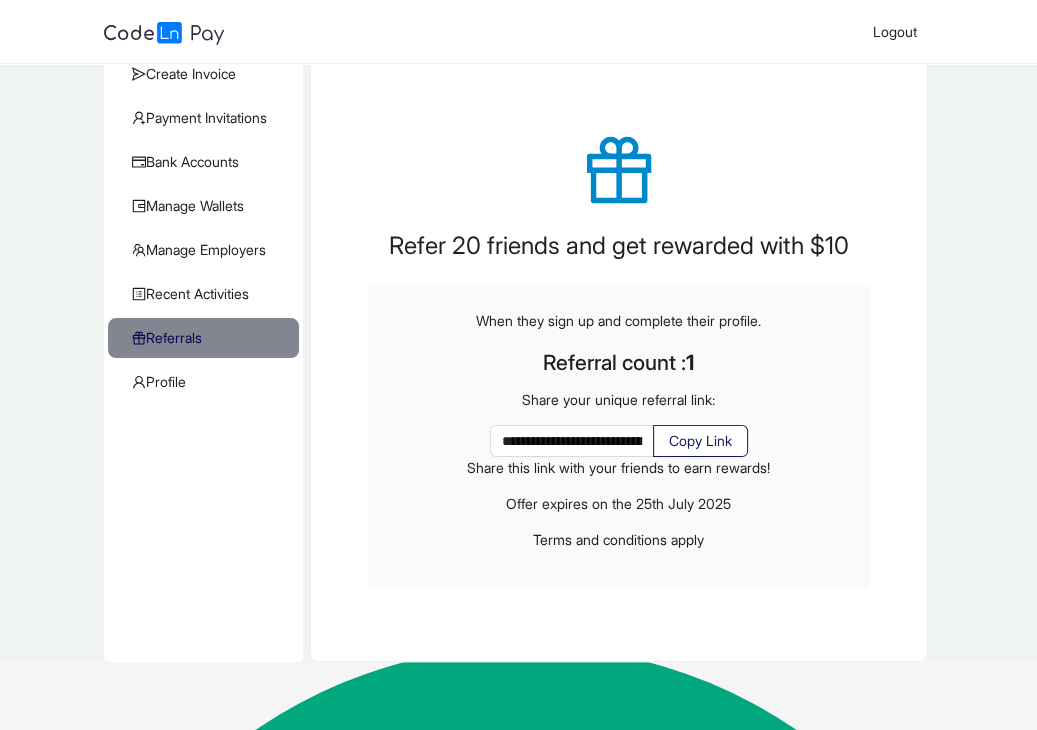 click on "Copy Link" 